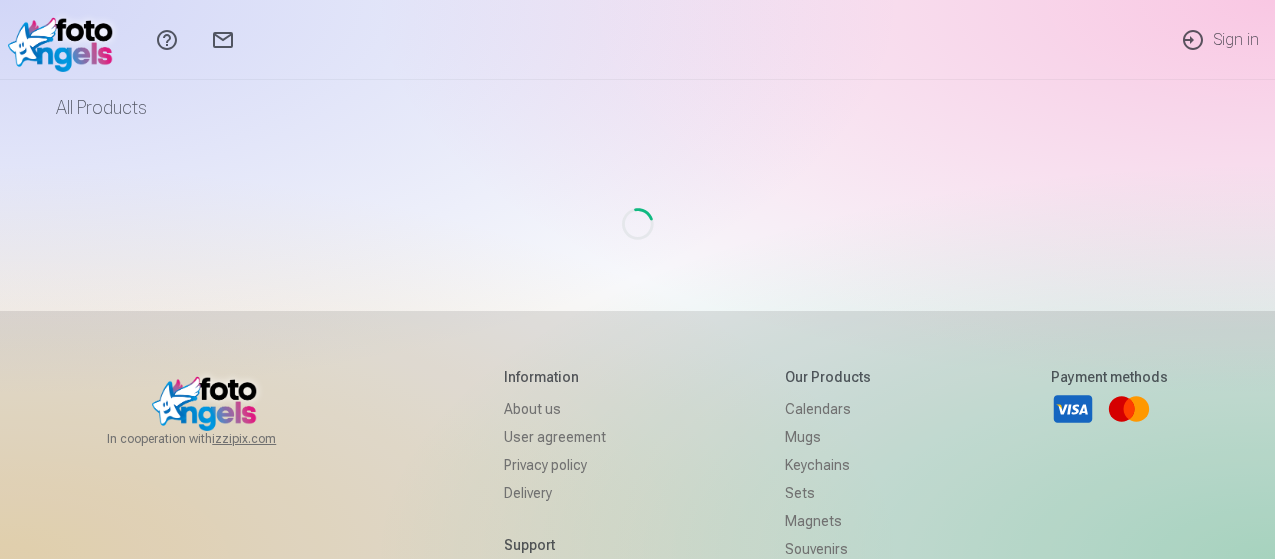 scroll, scrollTop: 0, scrollLeft: 0, axis: both 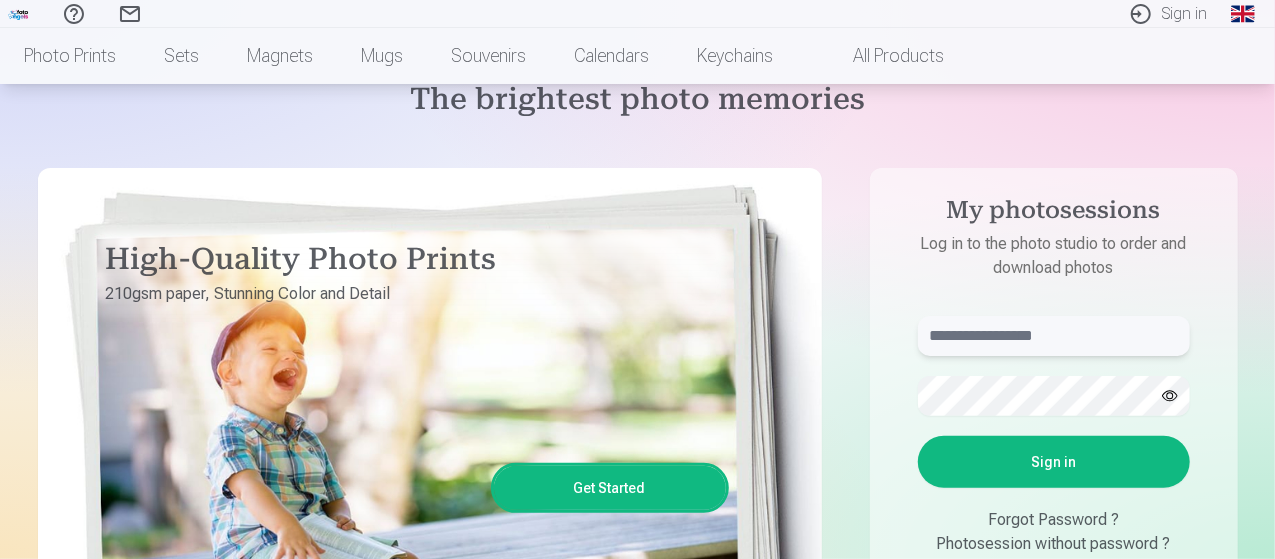 type on "**********" 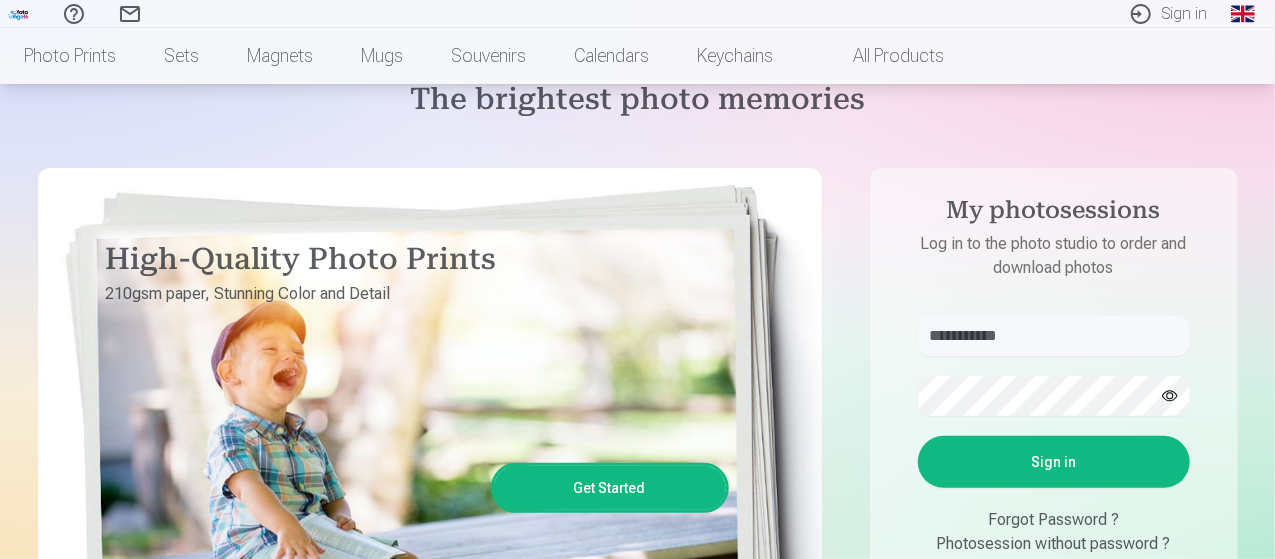click at bounding box center (1170, 396) 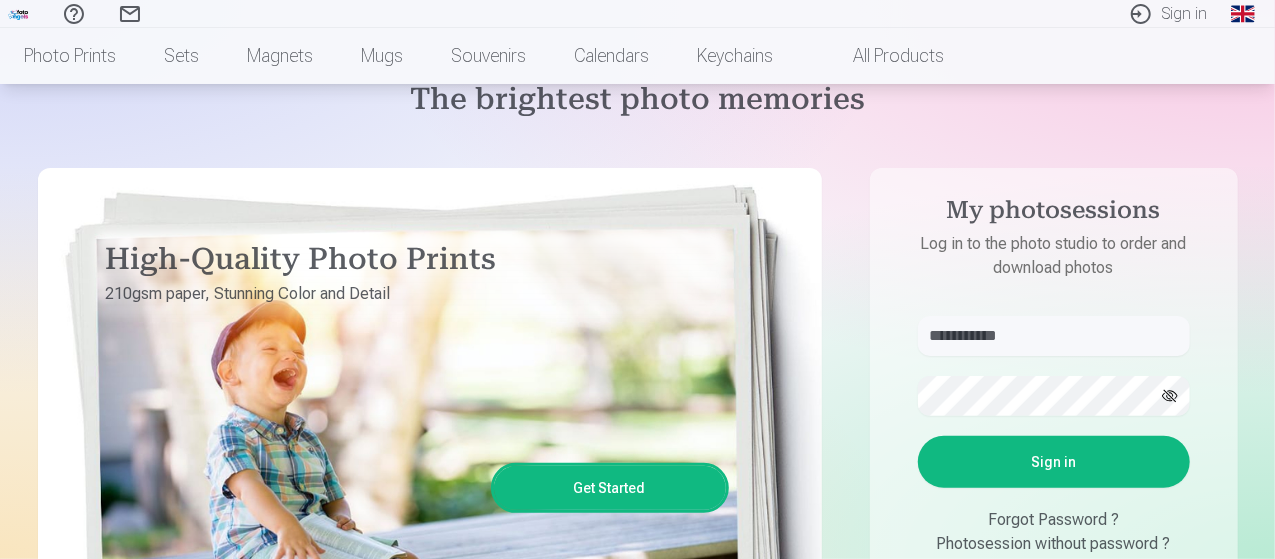 click on "**********" at bounding box center (1054, 464) 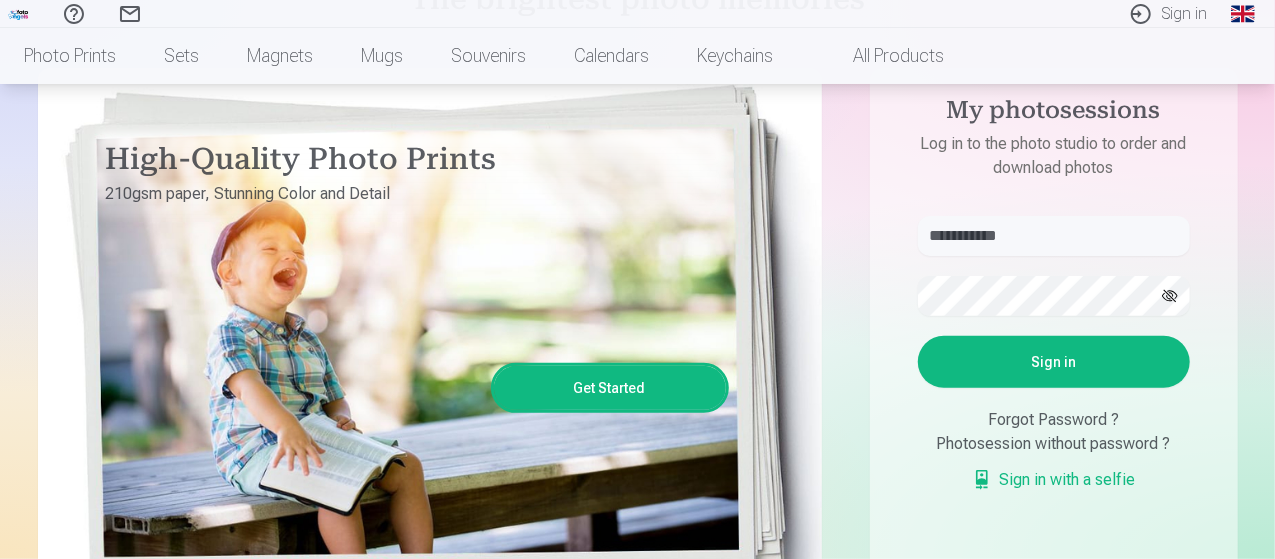 click on "Sign in" at bounding box center (1054, 362) 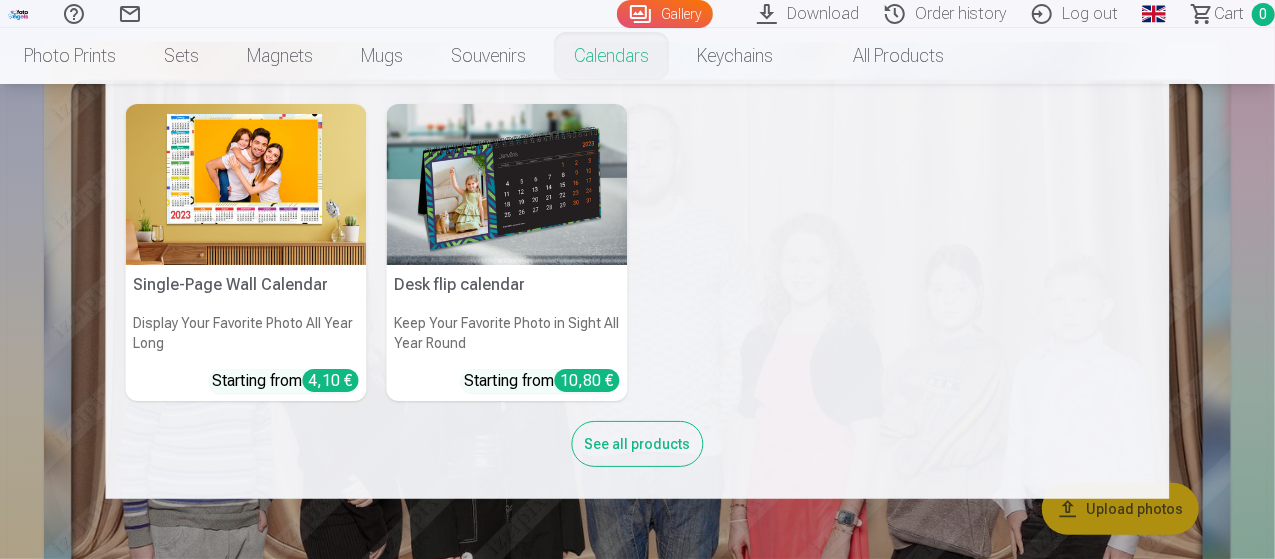 scroll, scrollTop: 17414, scrollLeft: 0, axis: vertical 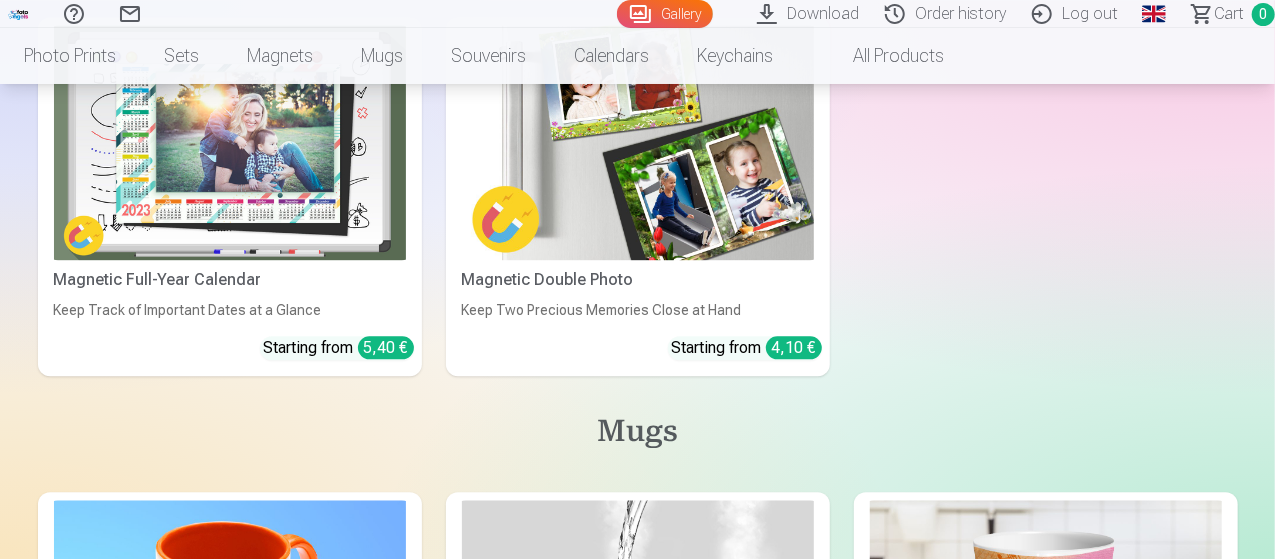 click on "Gallery" at bounding box center (665, 14) 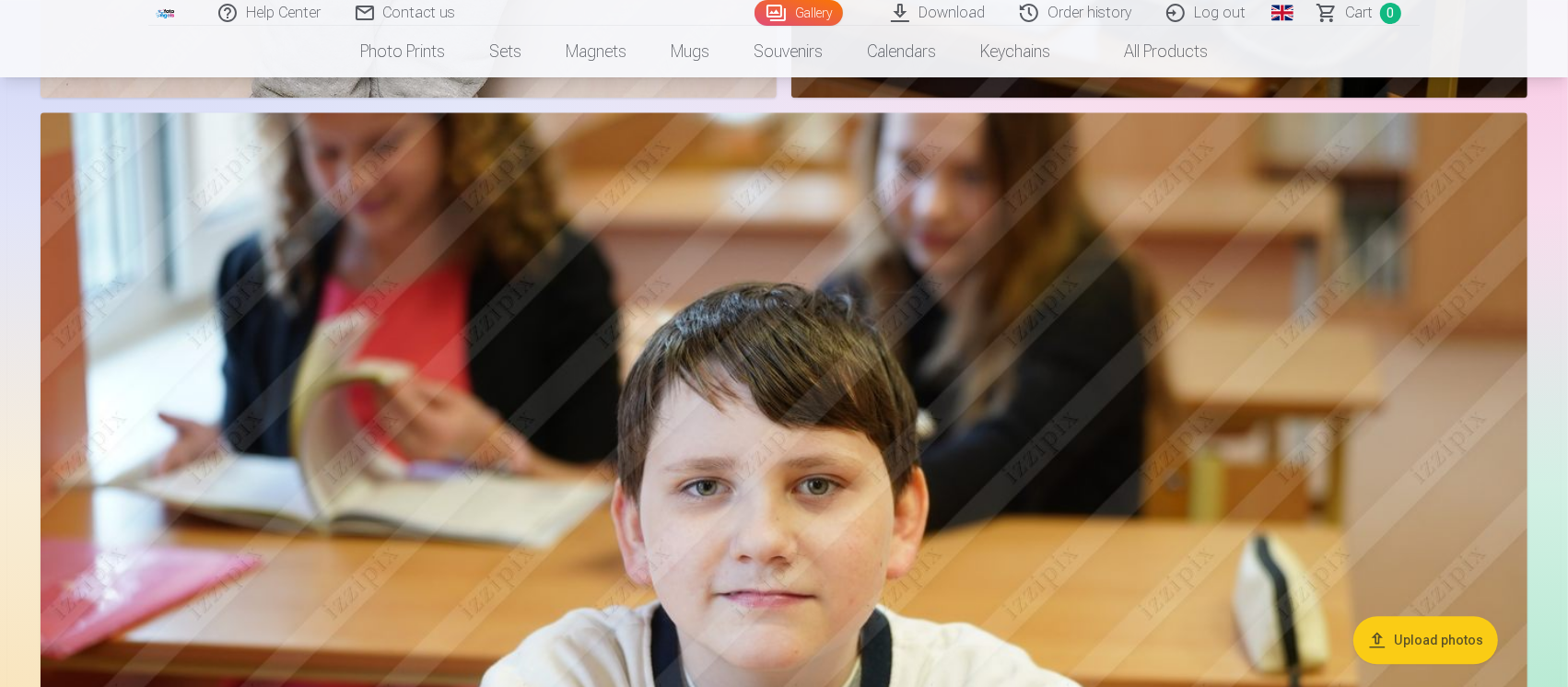 scroll, scrollTop: 4697, scrollLeft: 0, axis: vertical 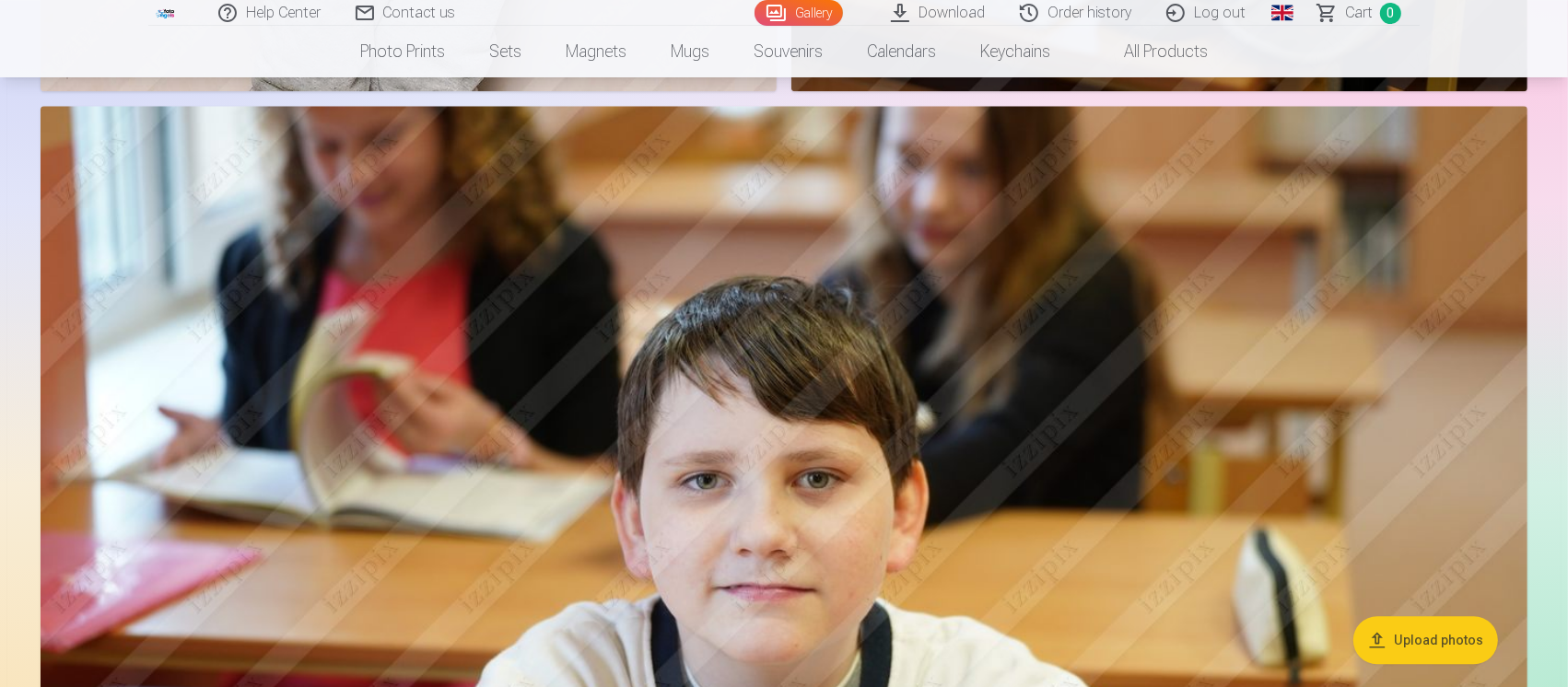 click on "Сart" at bounding box center [1359, 13] 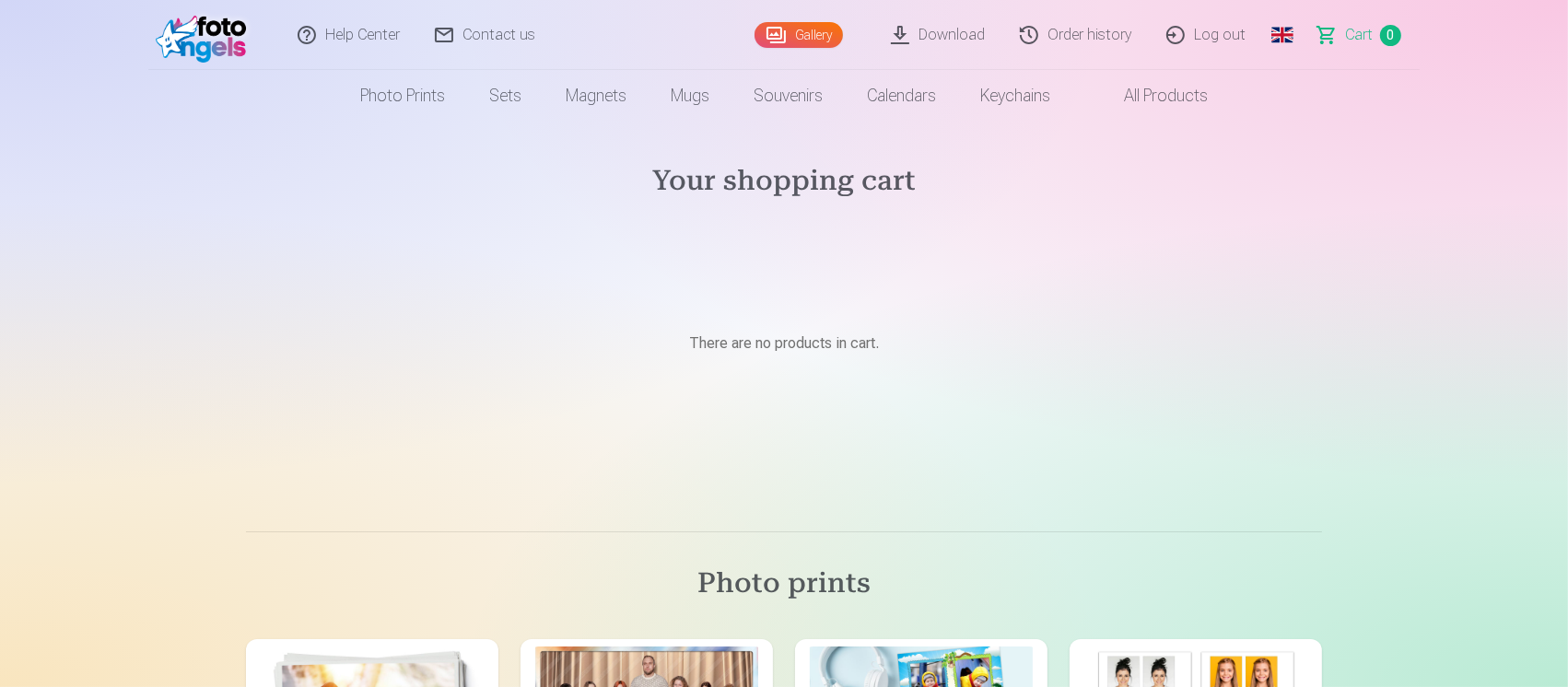 scroll, scrollTop: 0, scrollLeft: 0, axis: both 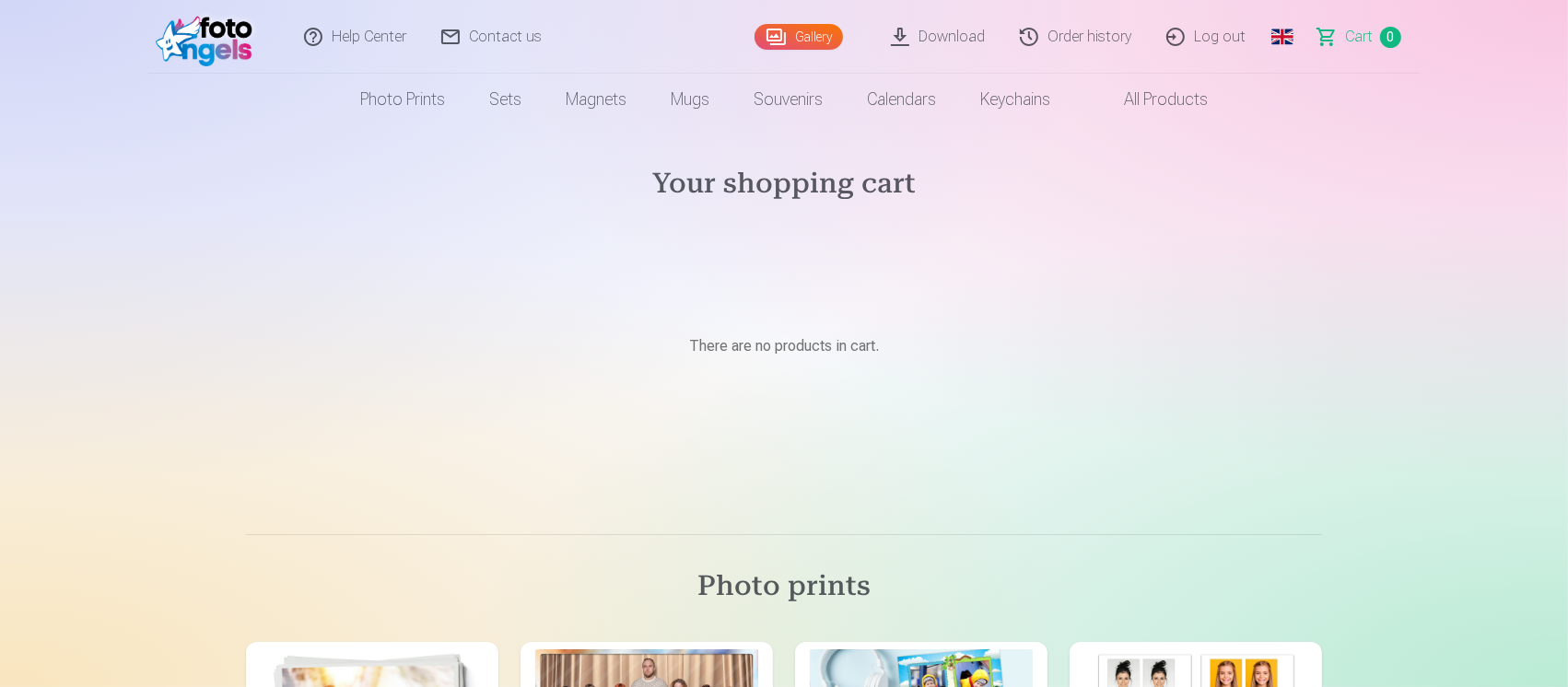 click on "Order history" at bounding box center (1076, 37) 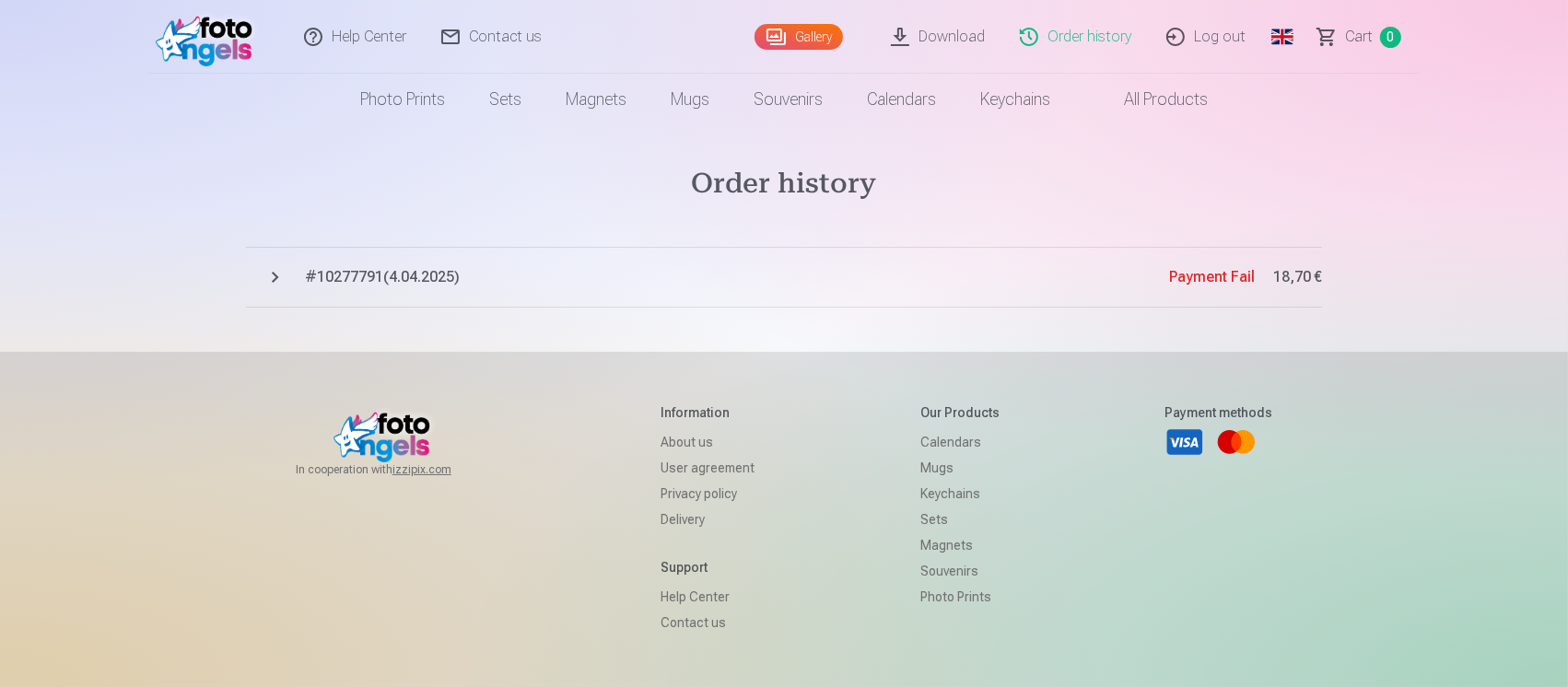 click on "# 10277791  ( 4.04.2025 )" at bounding box center [737, 277] 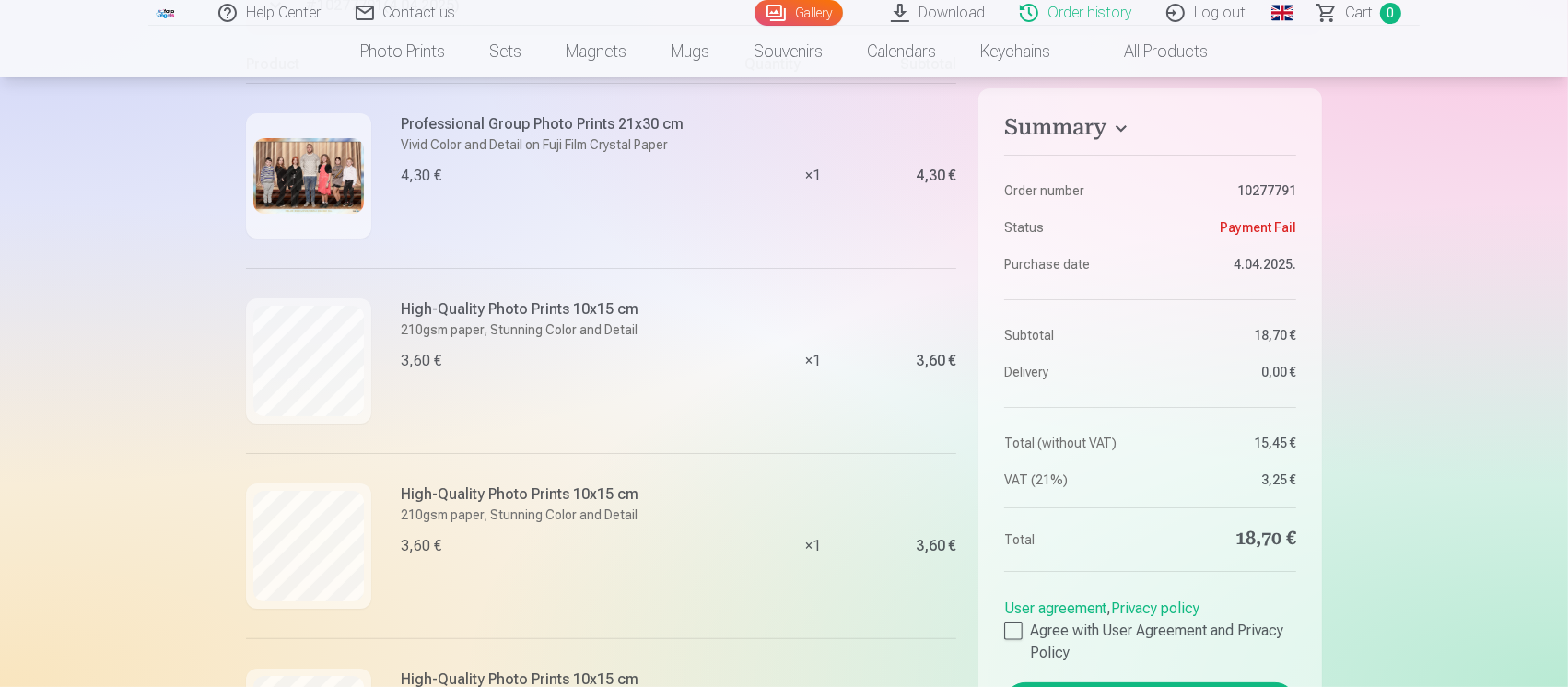 scroll, scrollTop: 245, scrollLeft: 0, axis: vertical 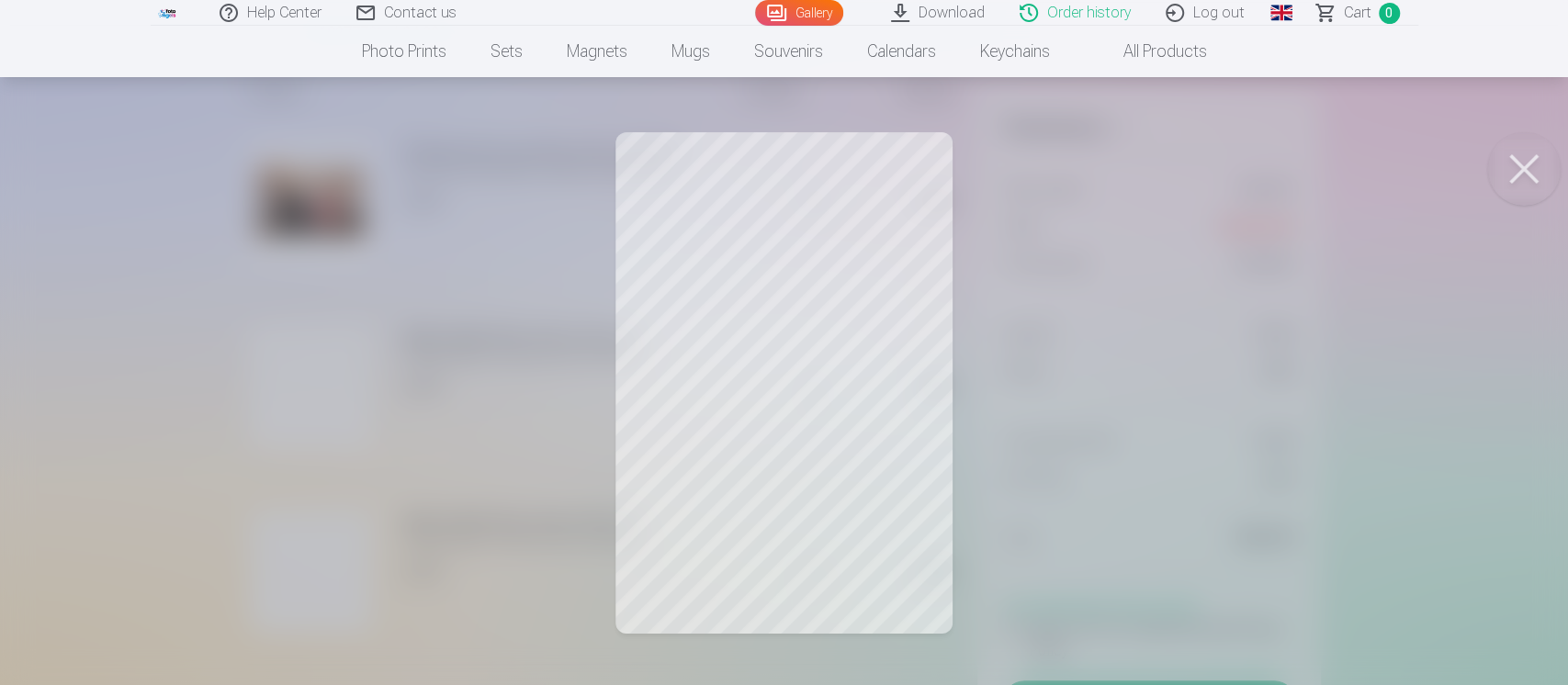 click at bounding box center (784, 342) 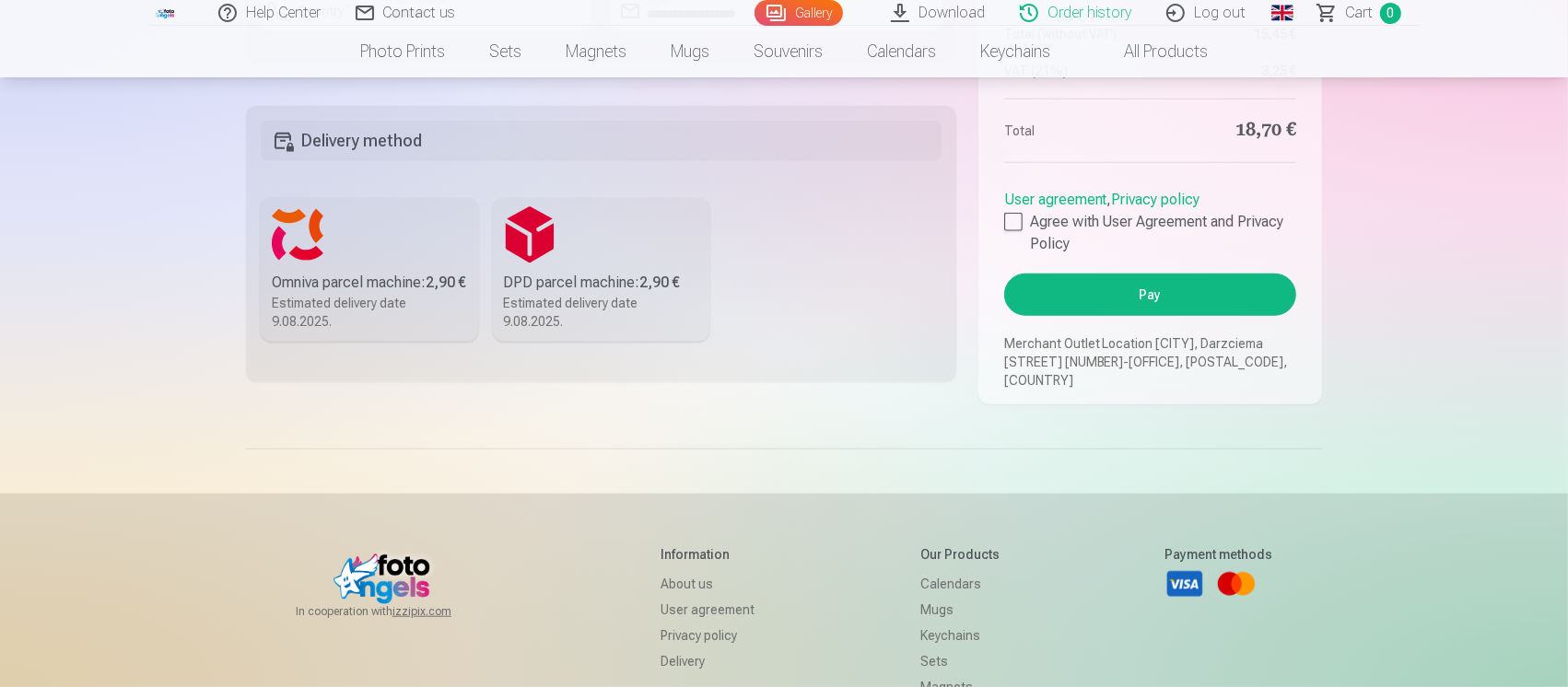 scroll, scrollTop: 1473, scrollLeft: 0, axis: vertical 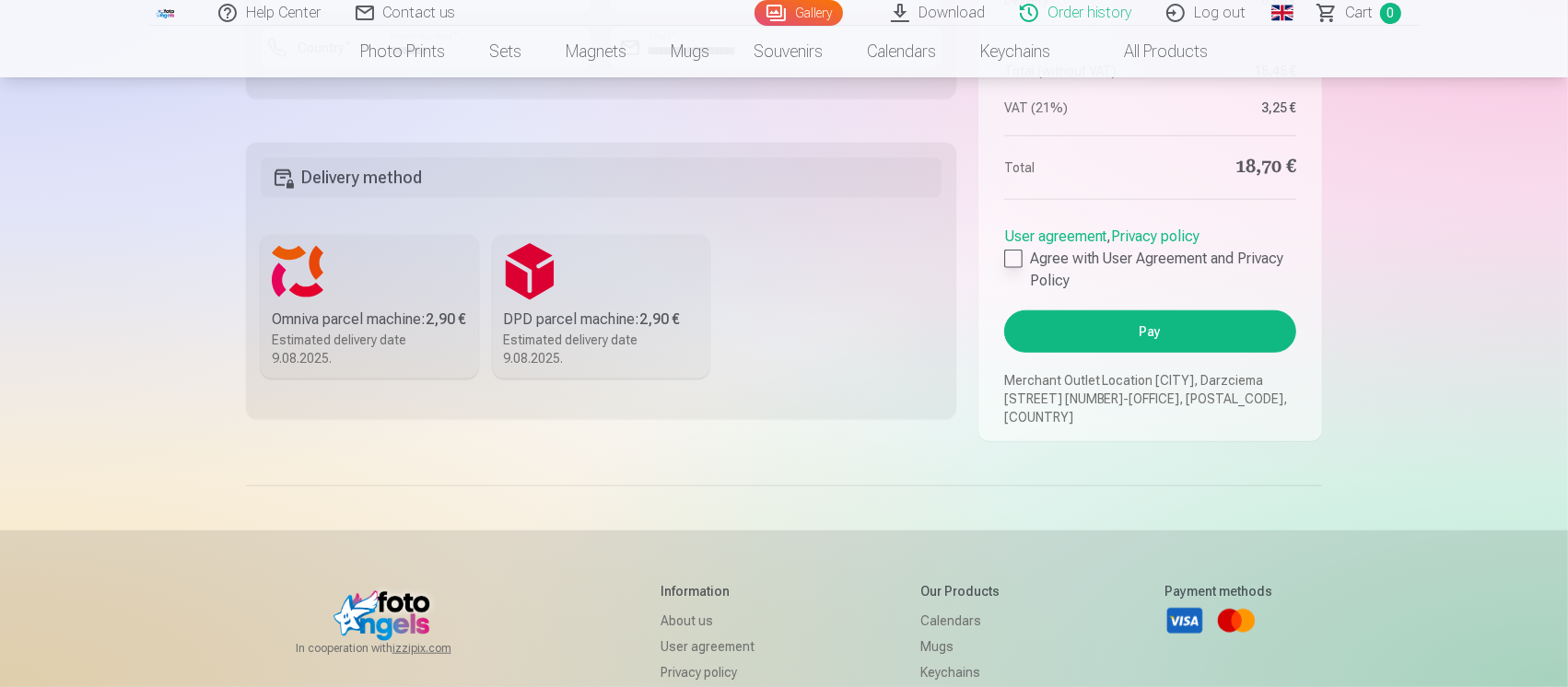 click at bounding box center (1013, 259) 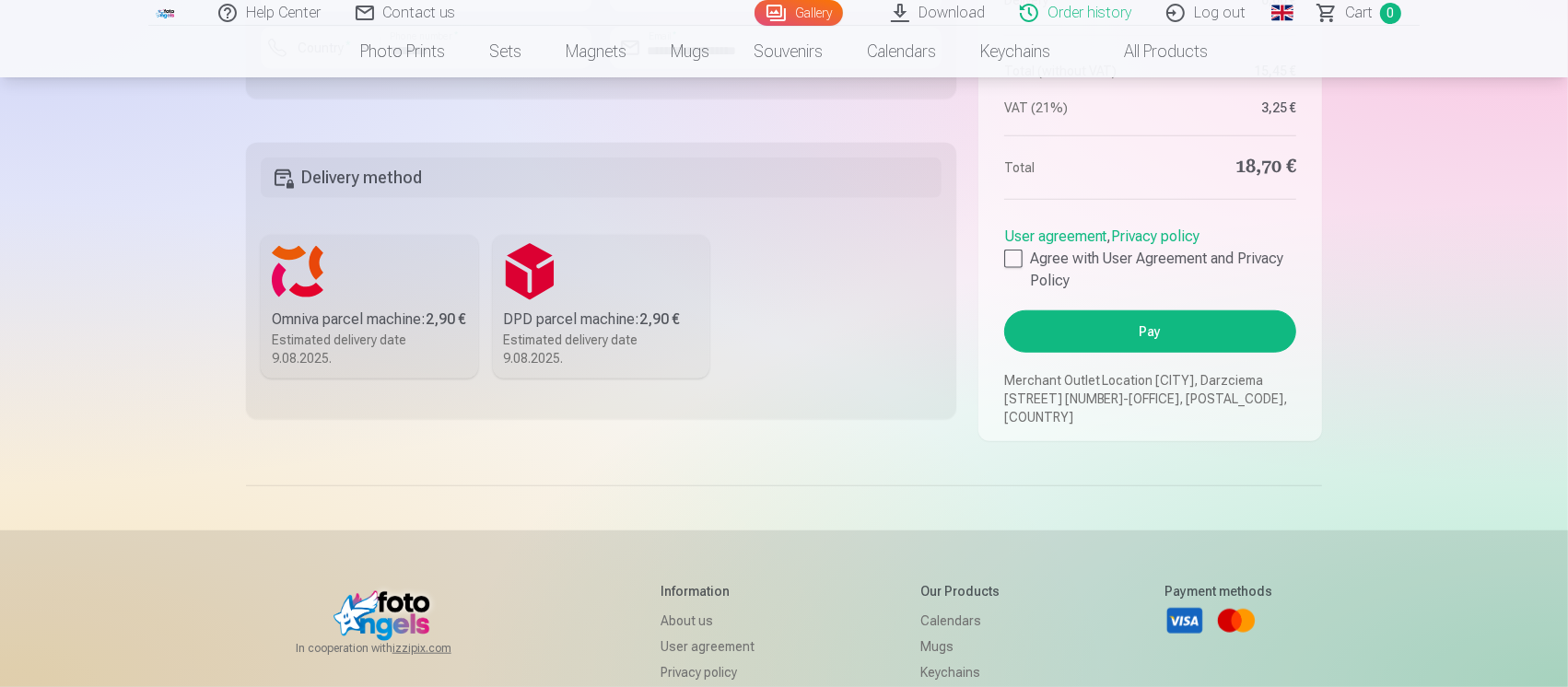 click on "Pay" at bounding box center [1150, 332] 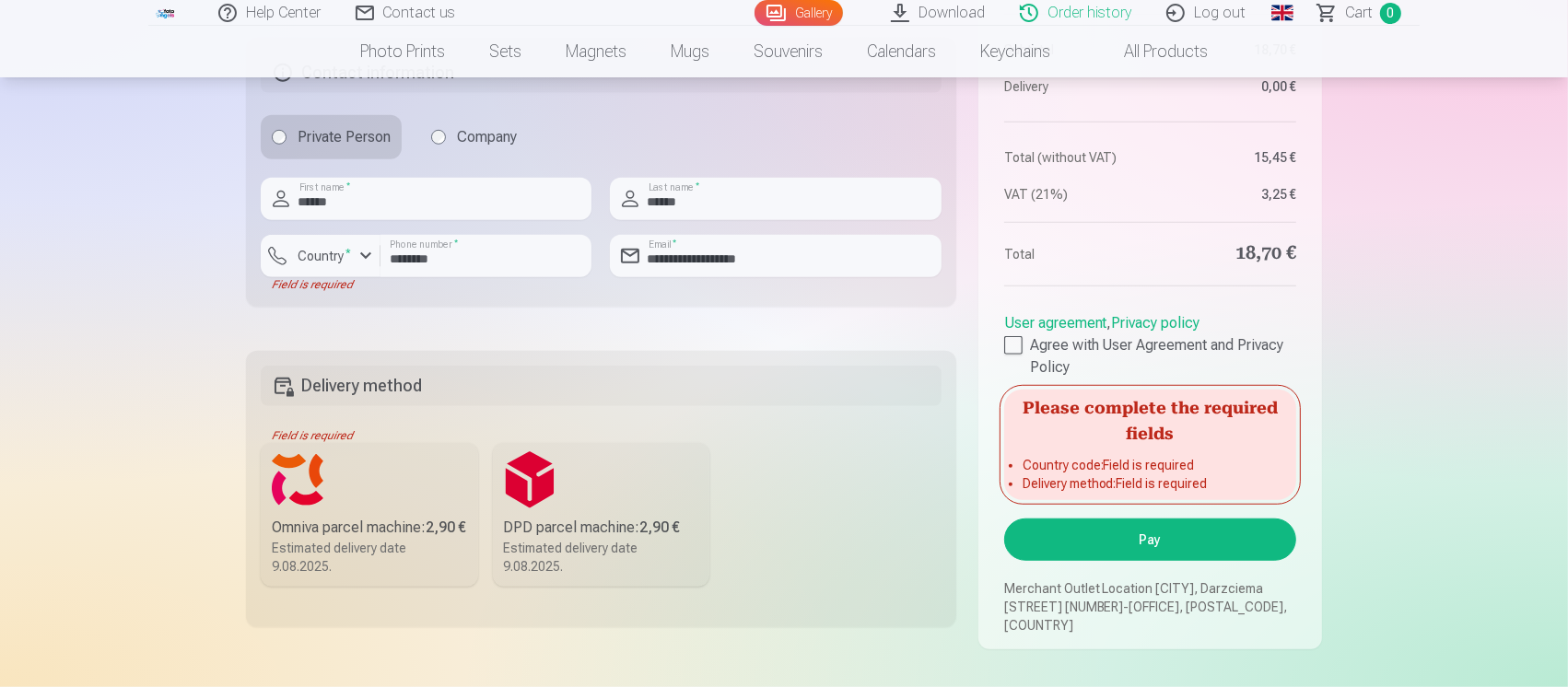 scroll, scrollTop: 1228, scrollLeft: 0, axis: vertical 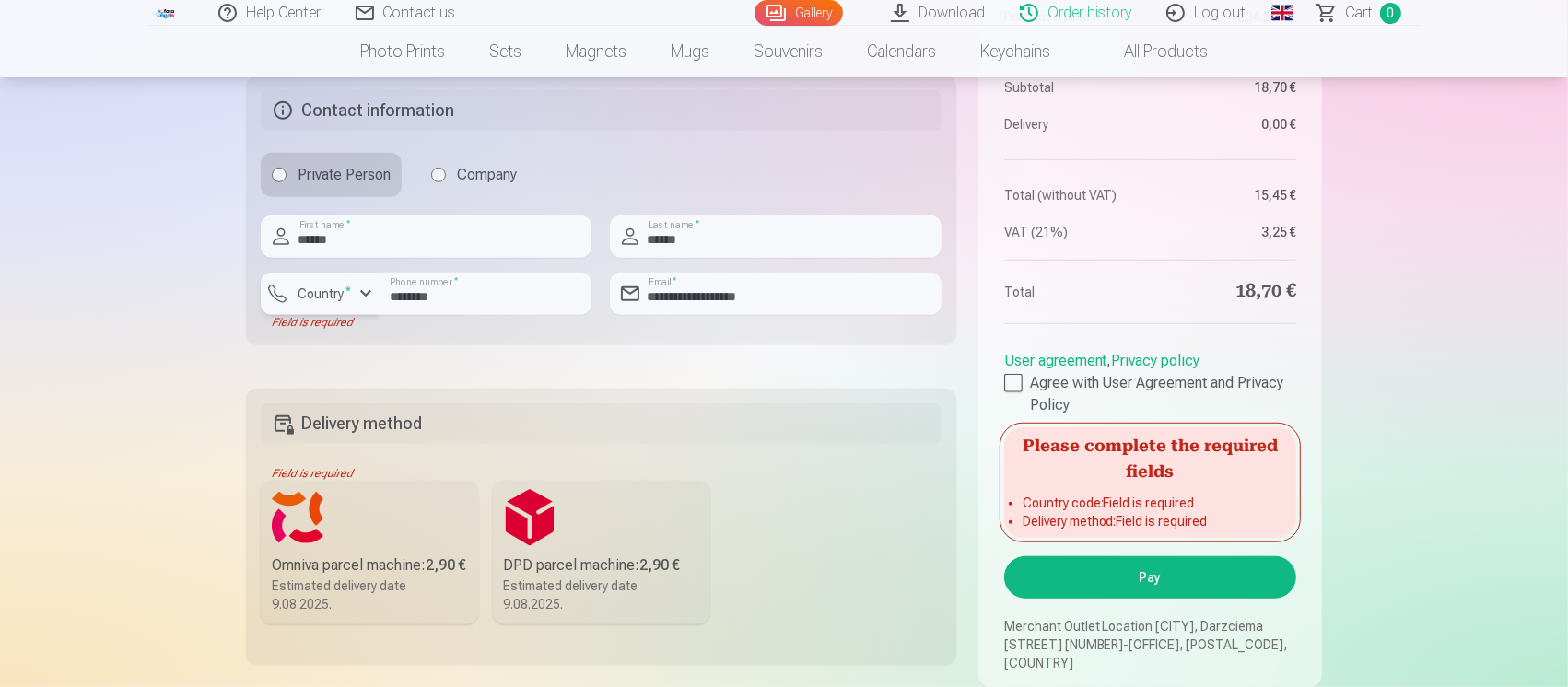 click at bounding box center [366, 294] 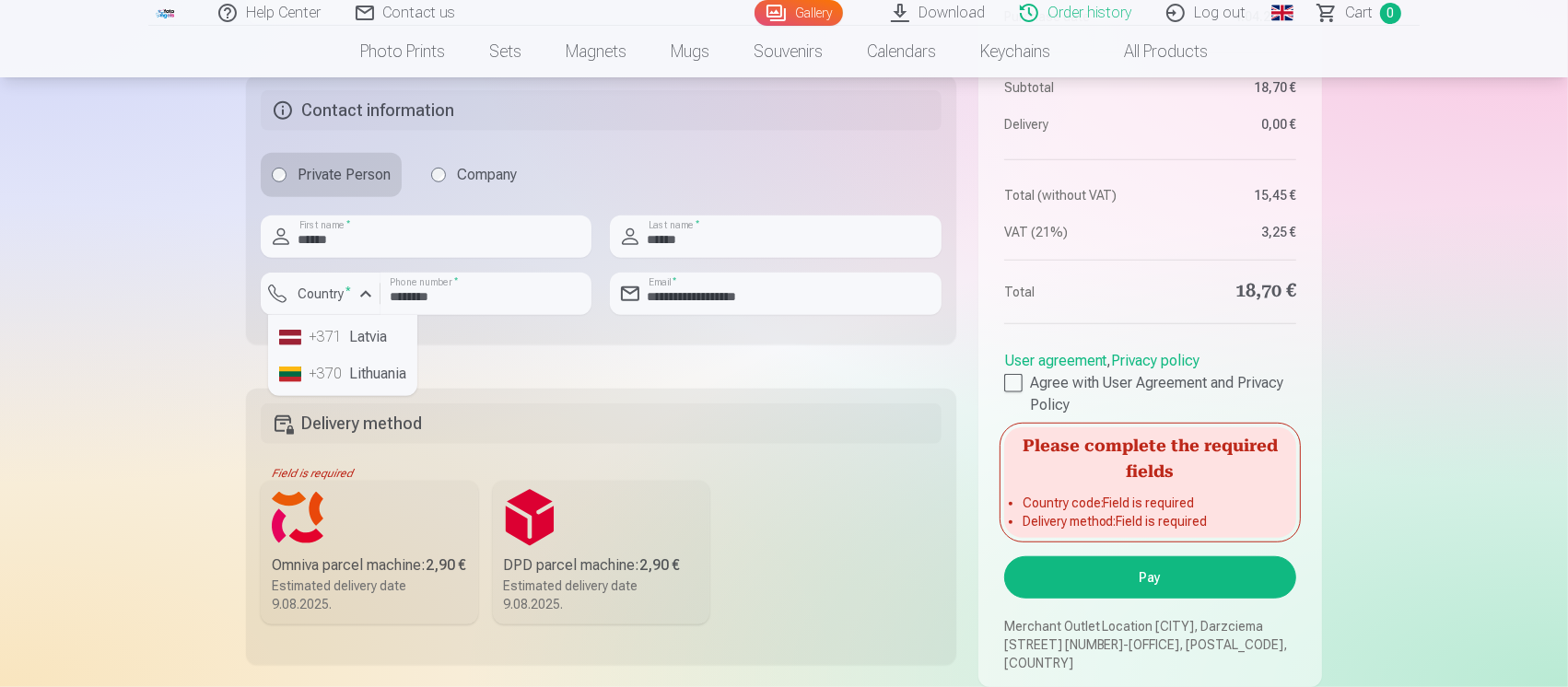 click on "+371 Latvia" at bounding box center [343, 337] 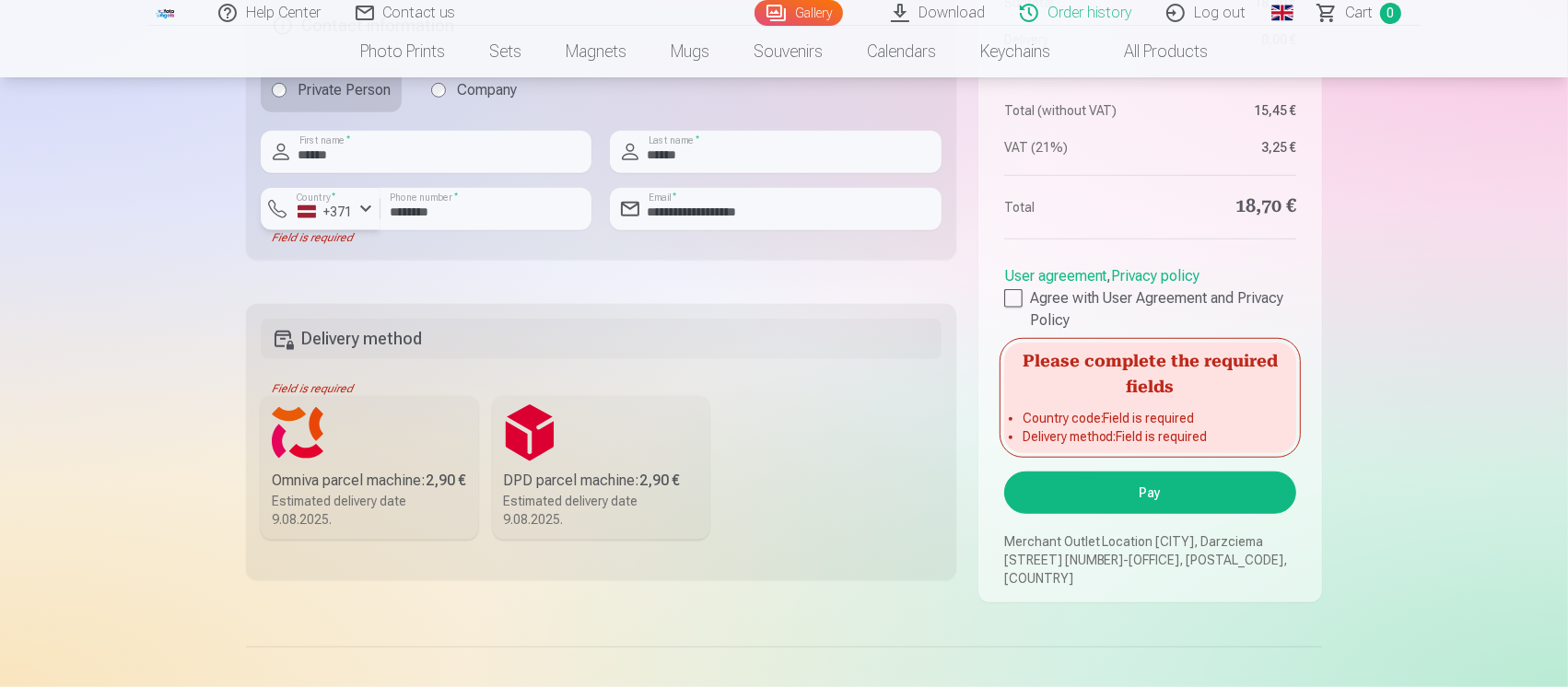 scroll, scrollTop: 1350, scrollLeft: 0, axis: vertical 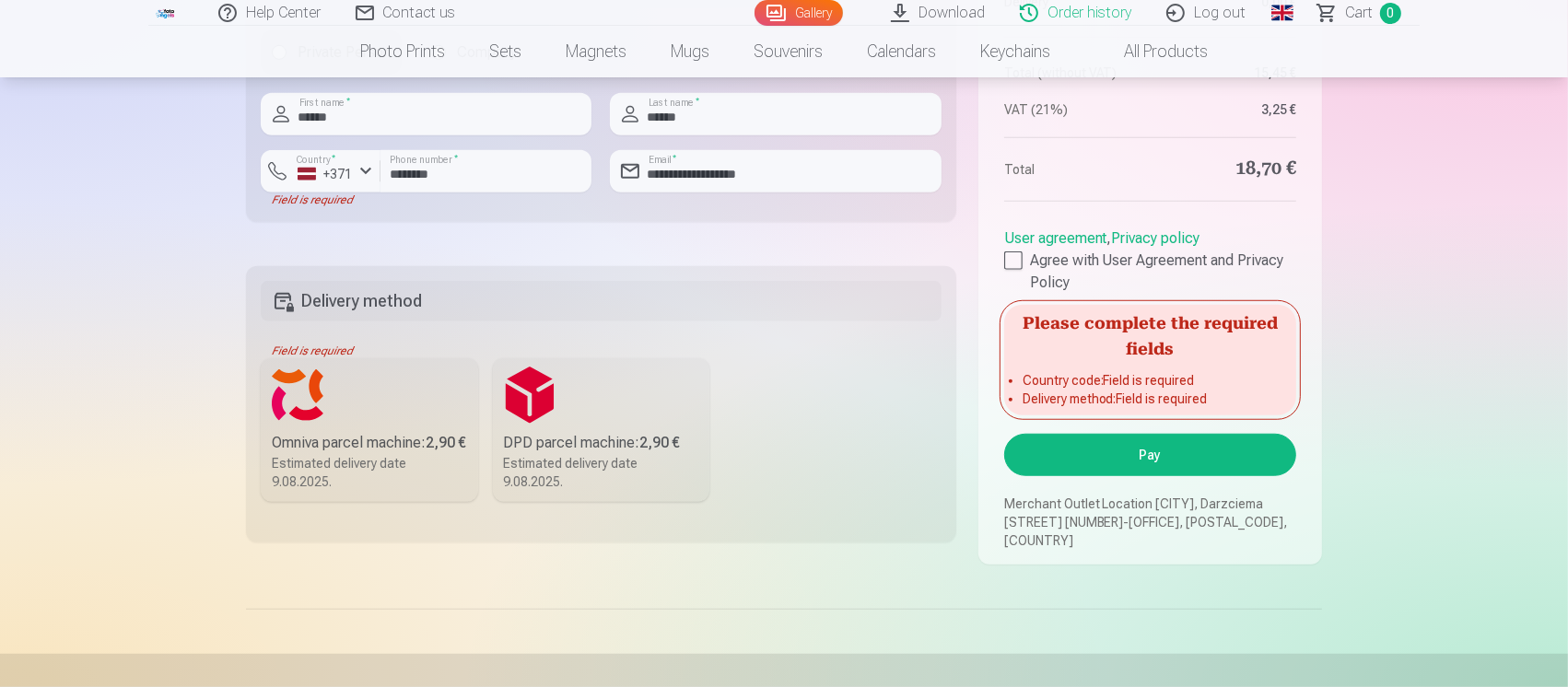 click on "Omniva parcel machine :  2,90 € Estimated delivery date 9.08.2025." at bounding box center [369, 430] 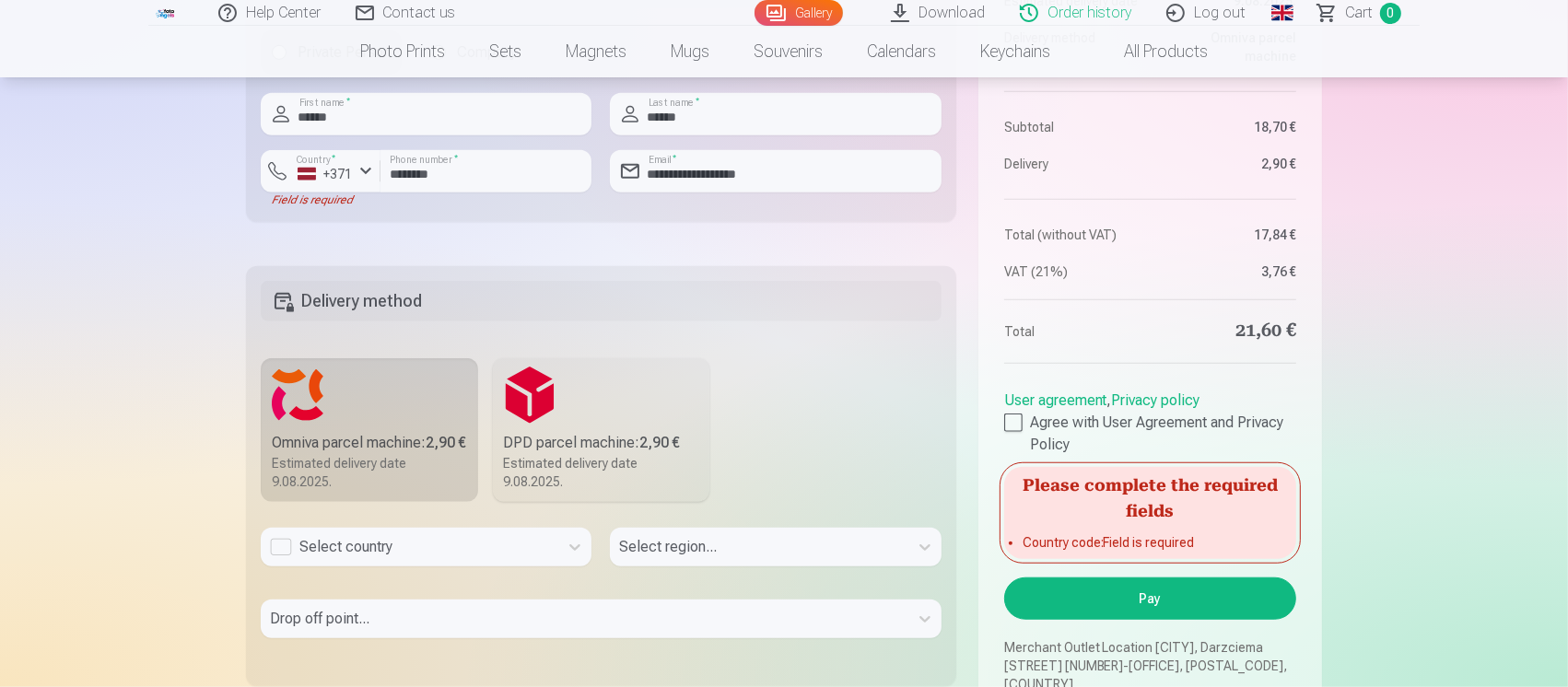 scroll, scrollTop: 1473, scrollLeft: 0, axis: vertical 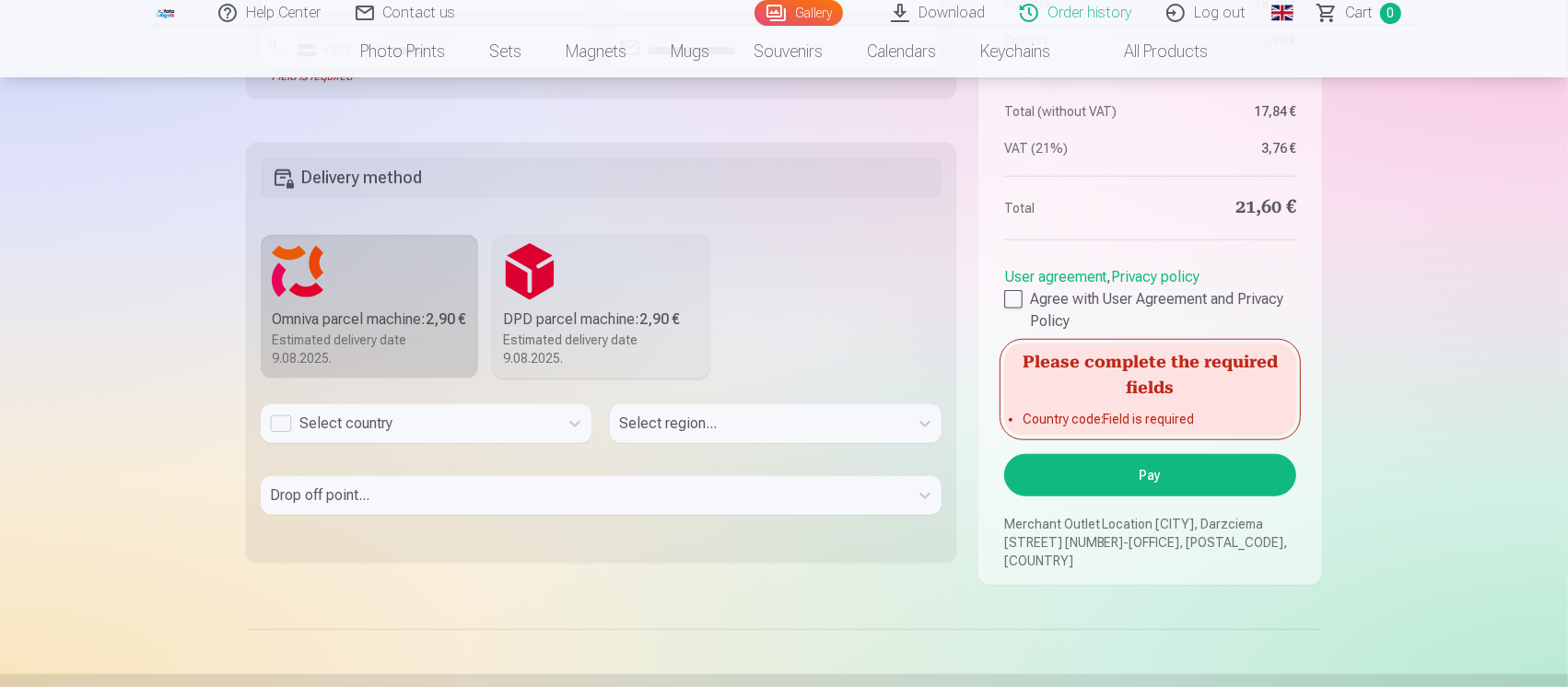 click on "Select country" at bounding box center (409, 424) 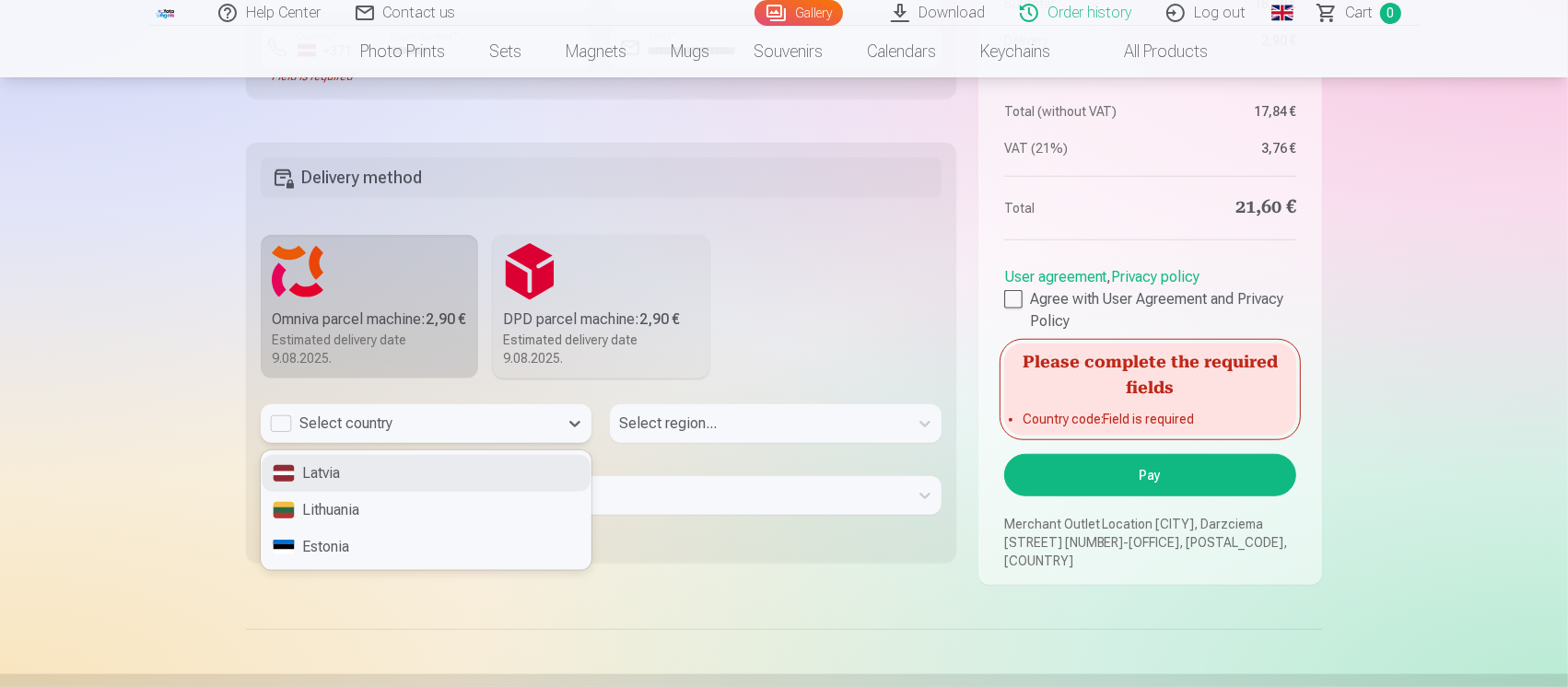 click on "Latvia" at bounding box center (426, 473) 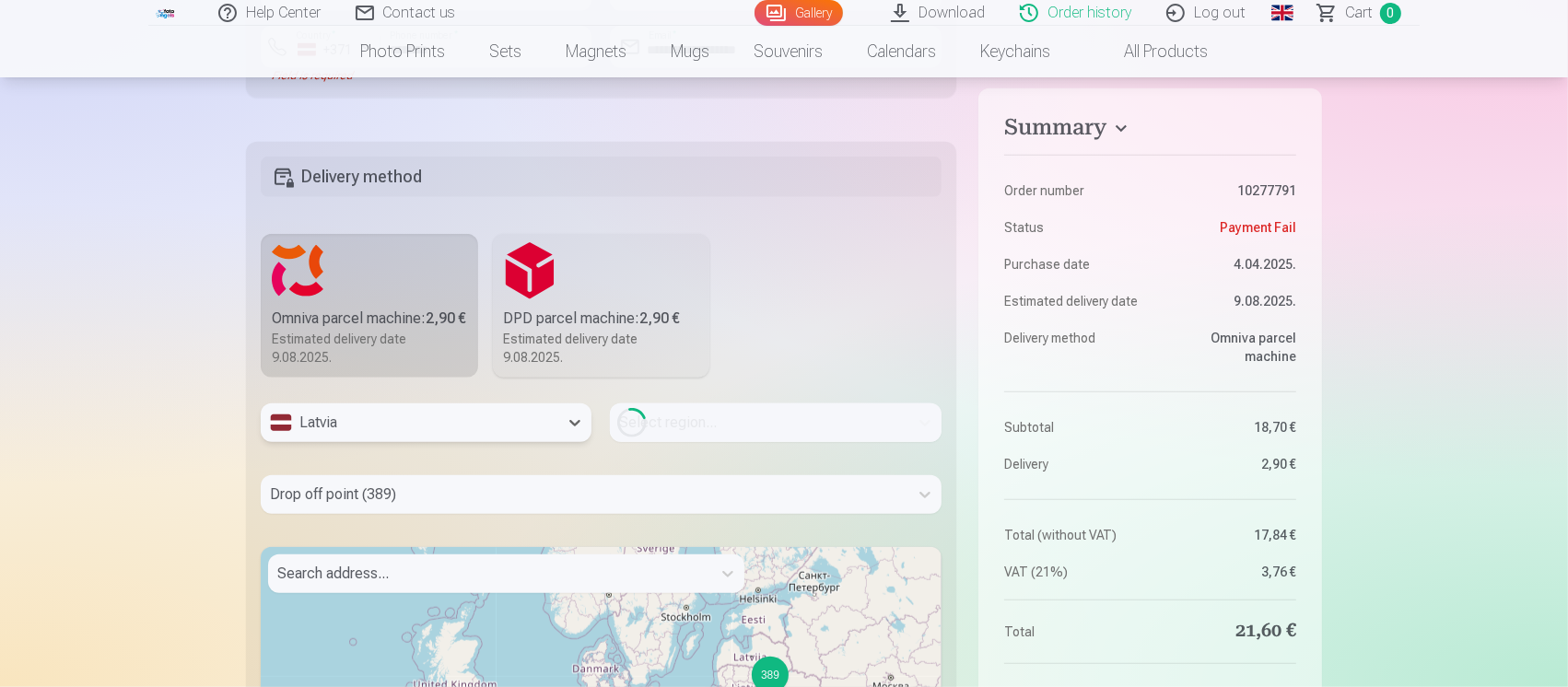 scroll, scrollTop: 1718, scrollLeft: 0, axis: vertical 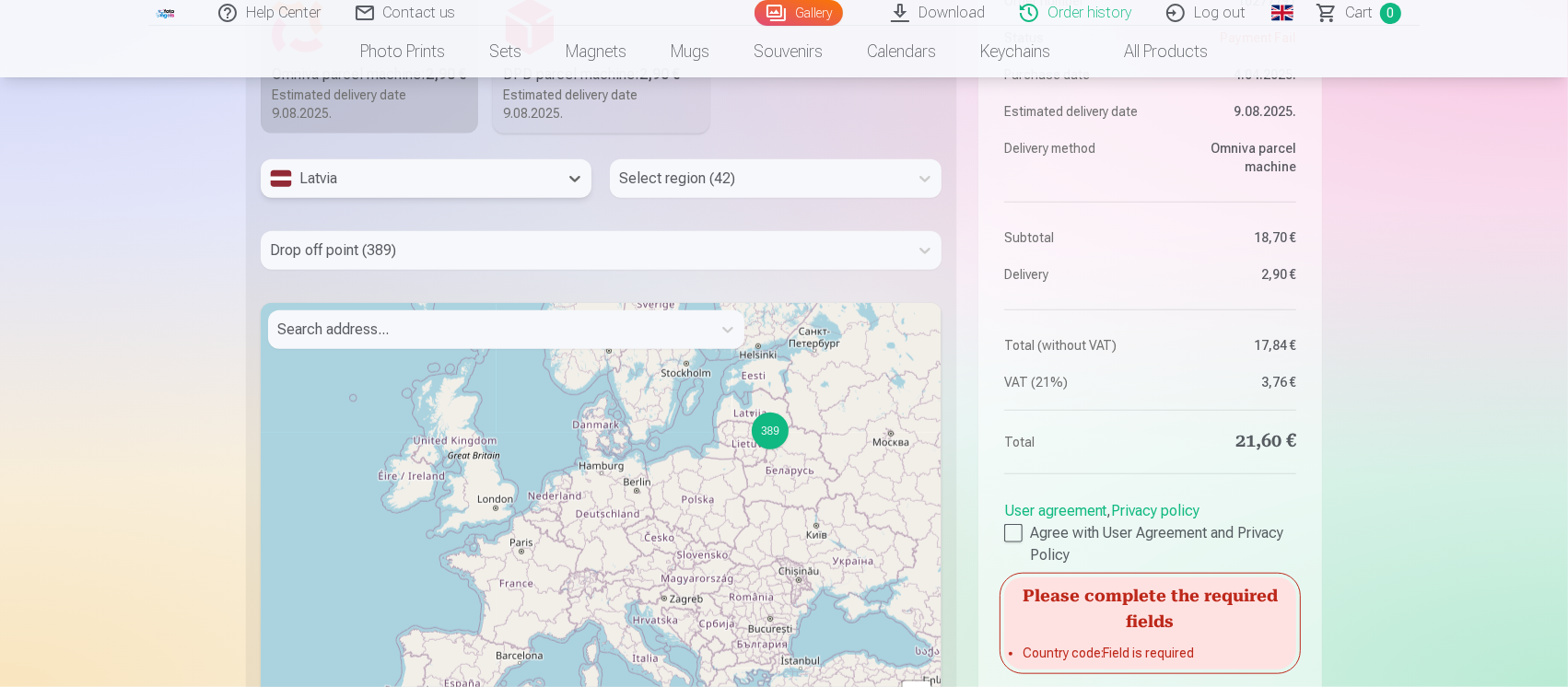 click at bounding box center [758, 179] 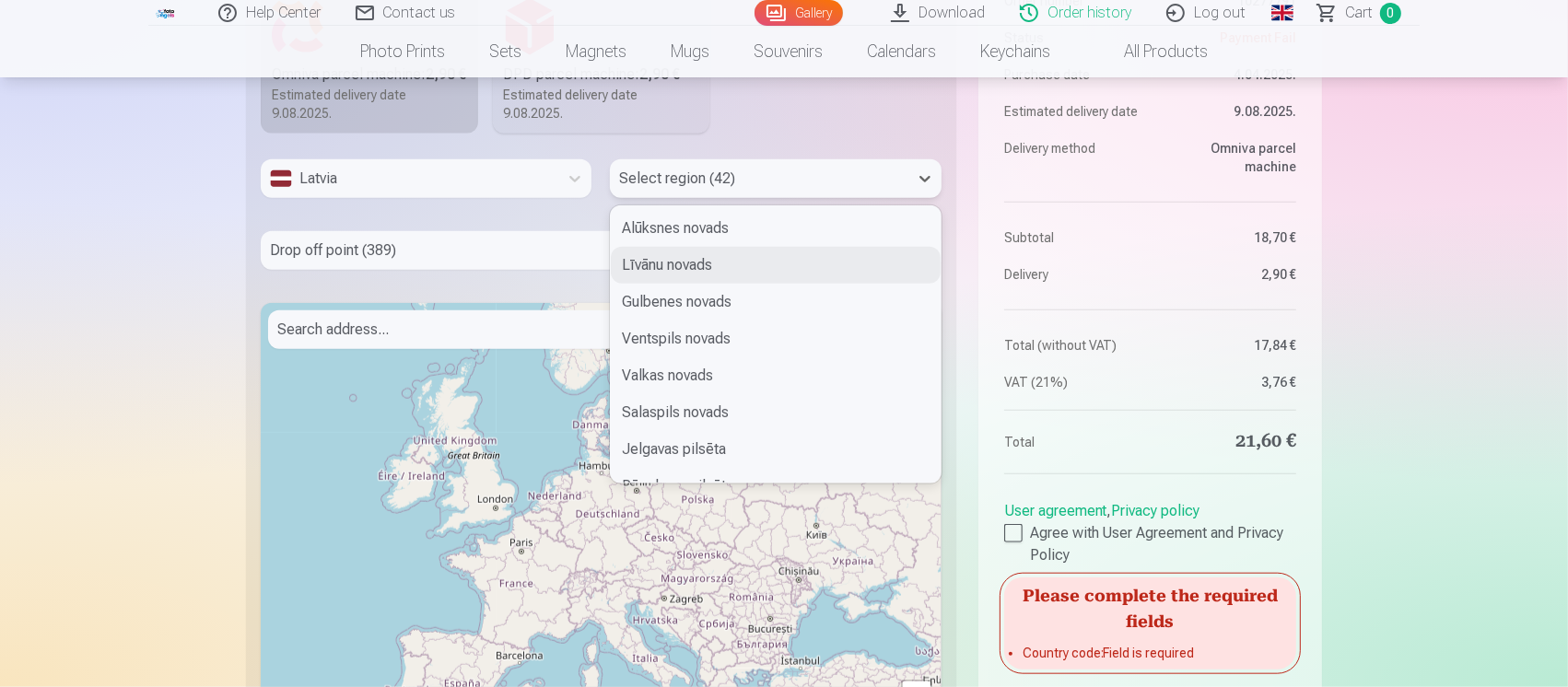 click on "Līvānu novads" at bounding box center (775, 265) 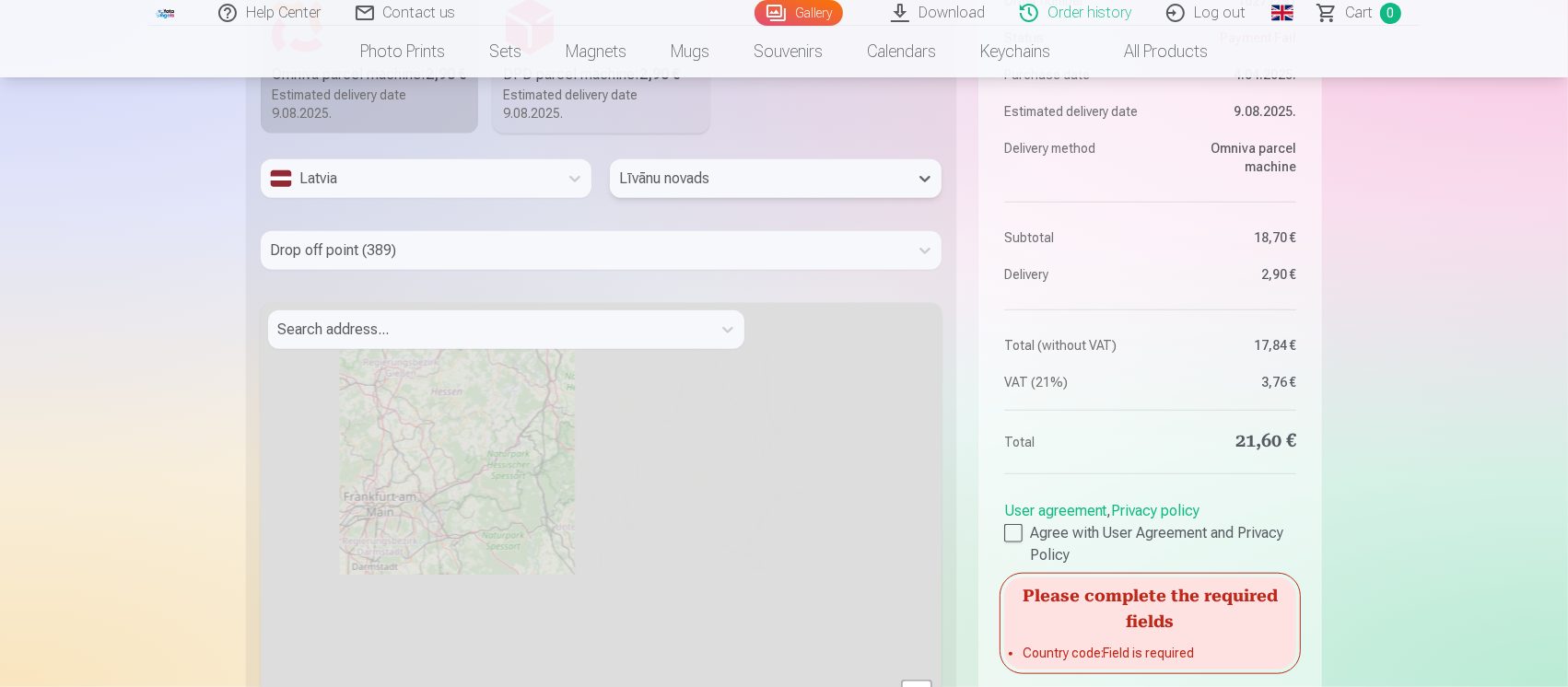 click at bounding box center (584, 250) 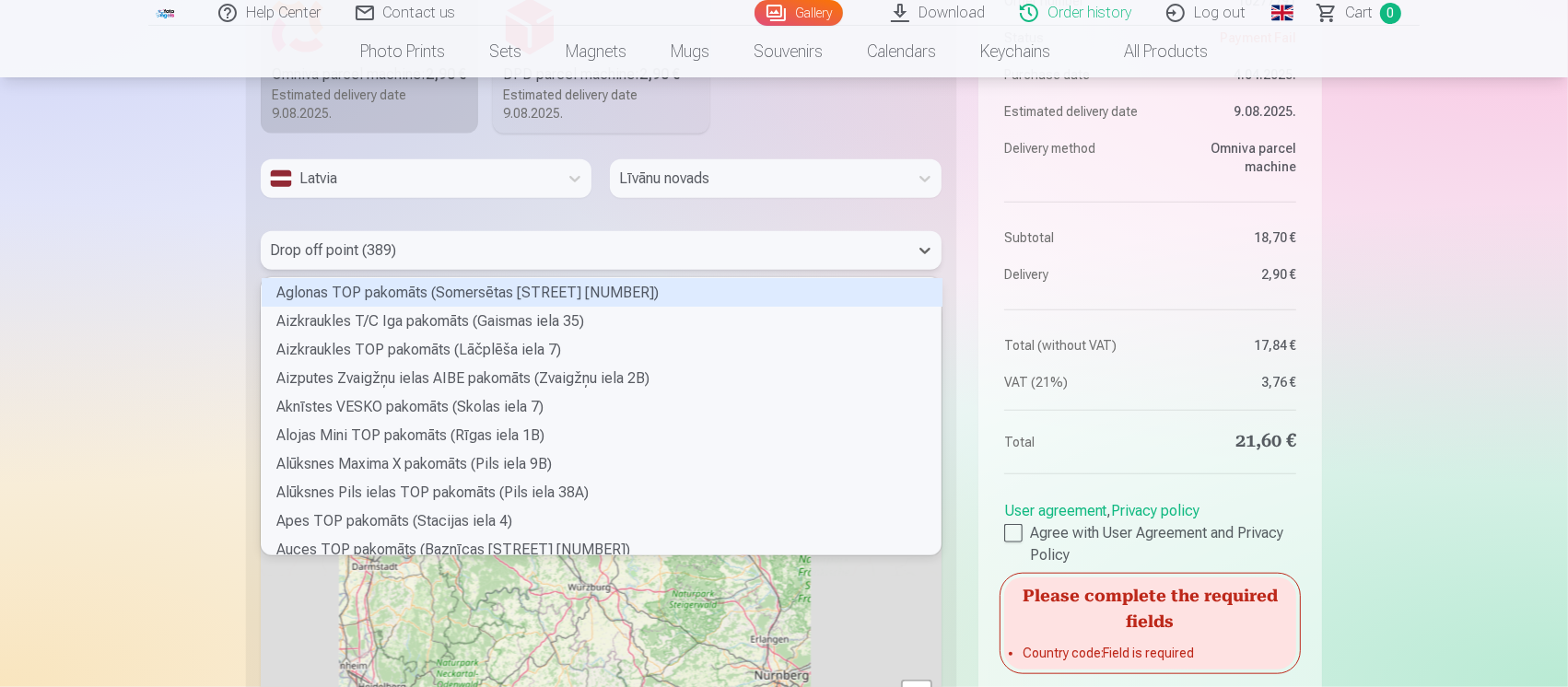 scroll, scrollTop: 5, scrollLeft: 5, axis: both 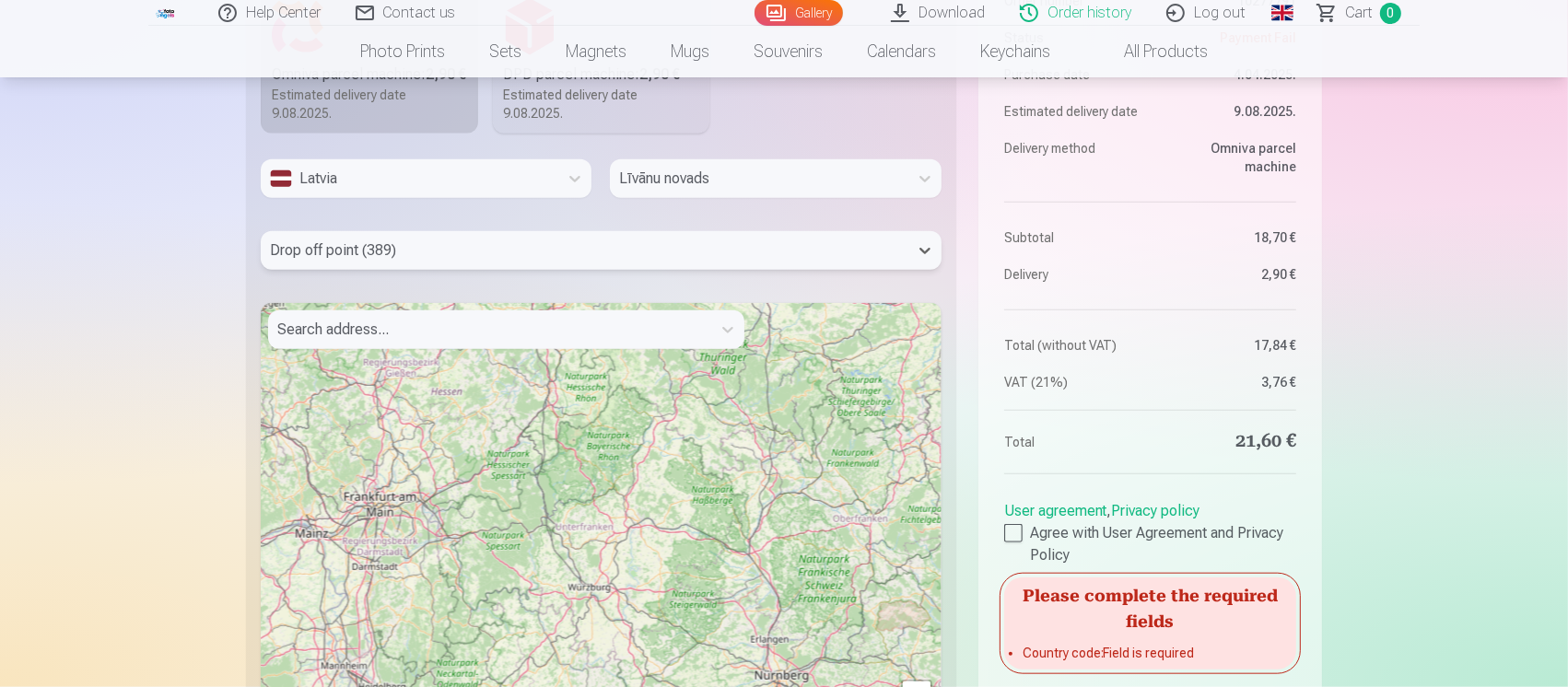 click at bounding box center [584, 250] 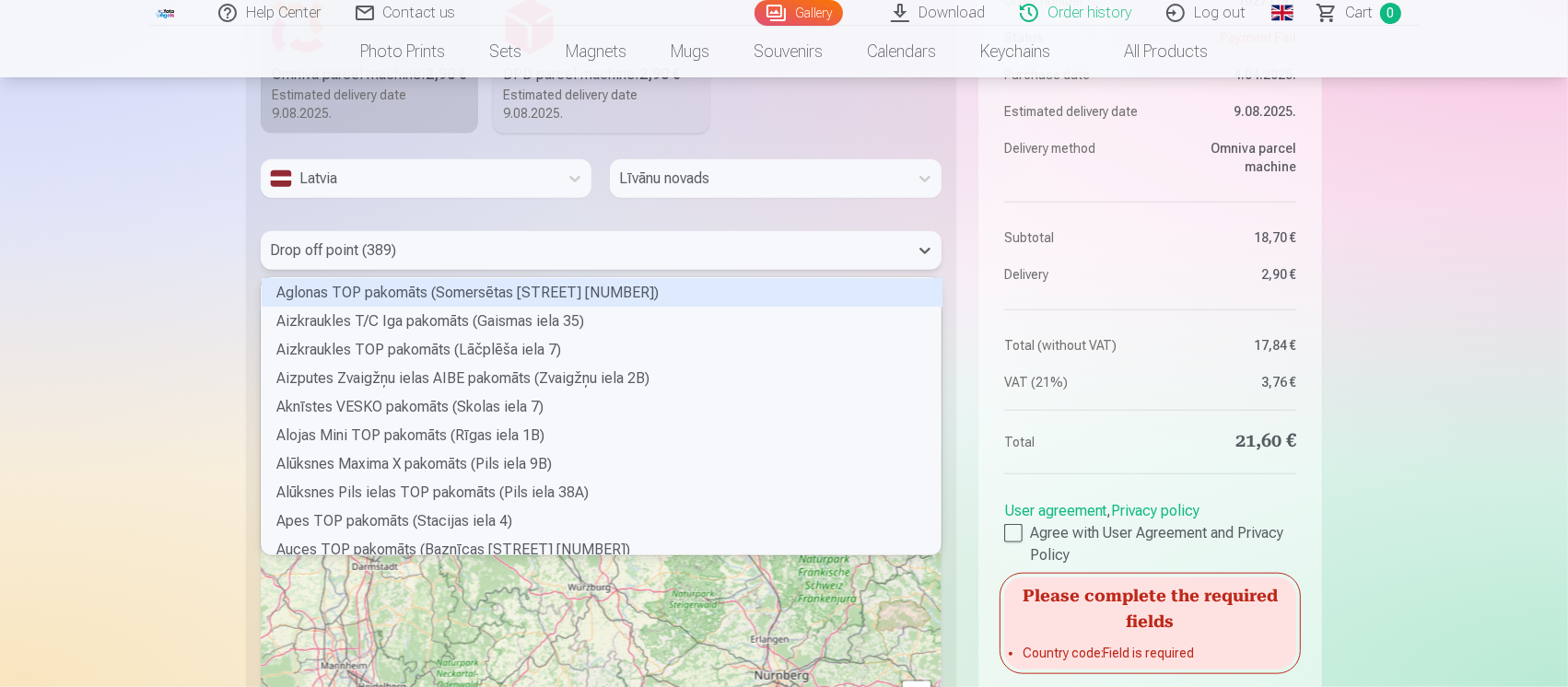 scroll, scrollTop: 5, scrollLeft: 5, axis: both 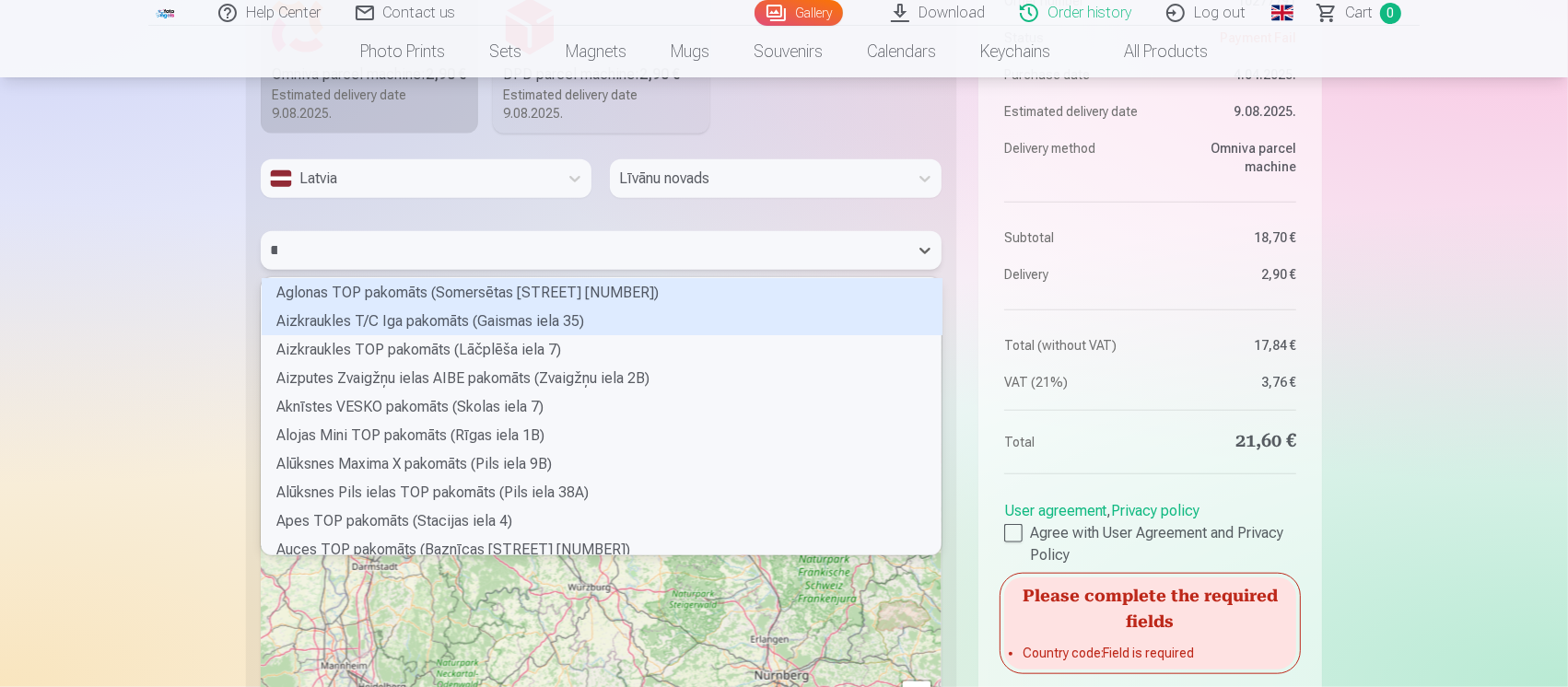 type on "***" 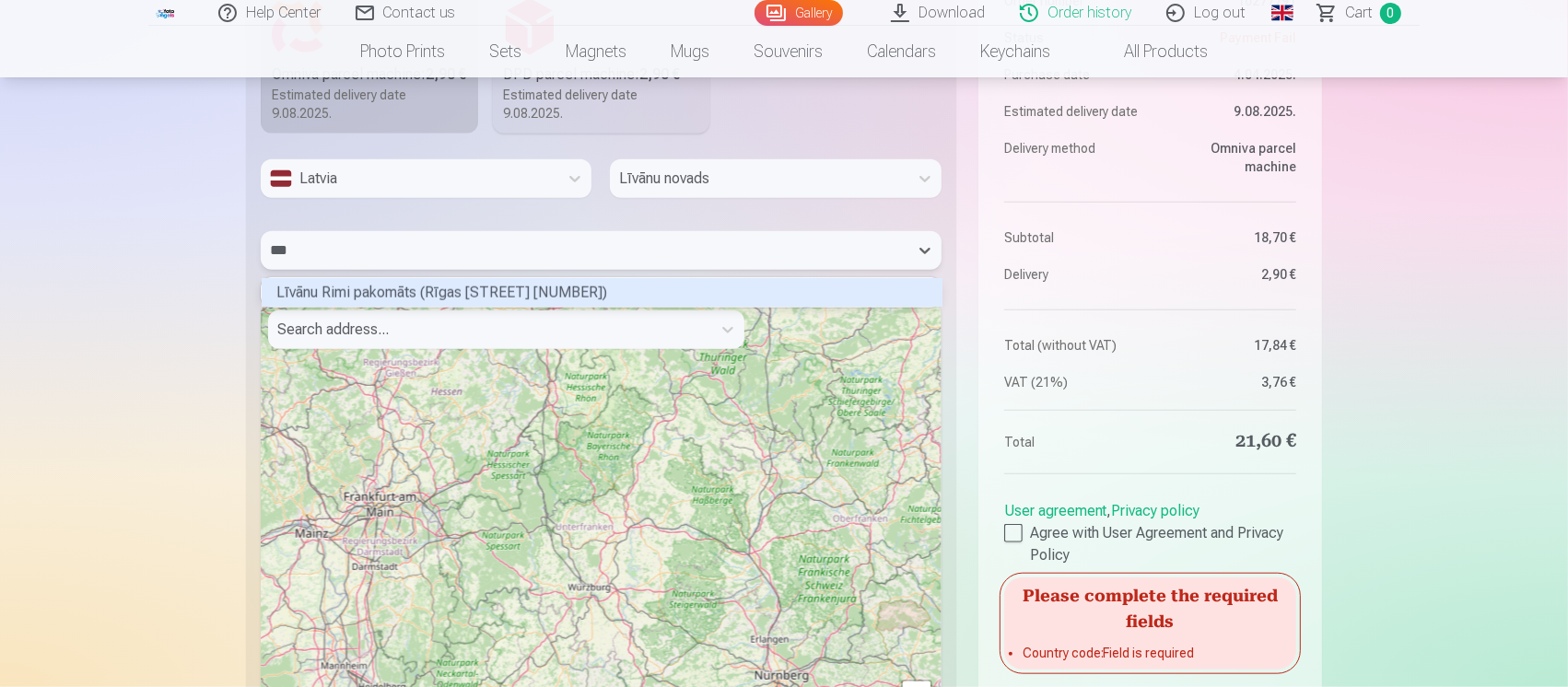 scroll, scrollTop: 24, scrollLeft: 674, axis: both 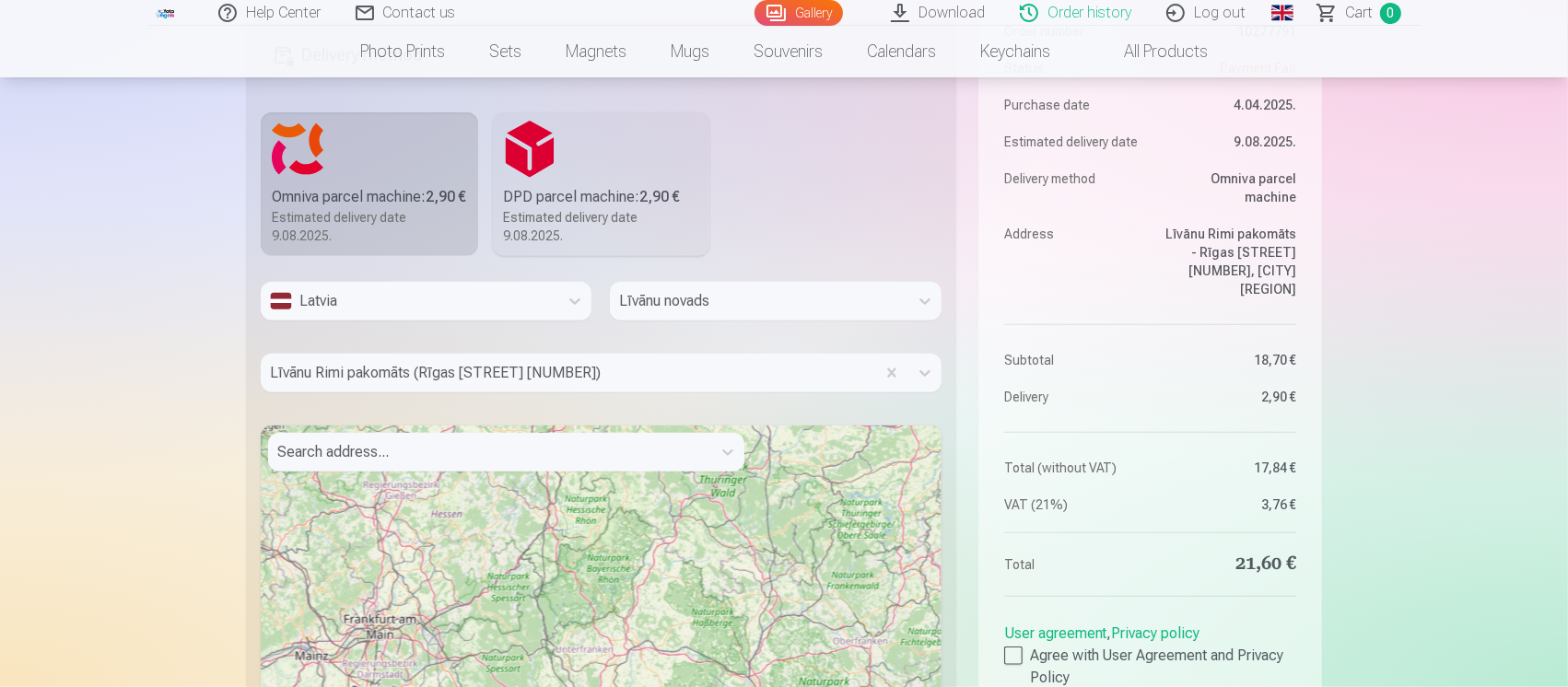 click on "Latvia" at bounding box center [409, 301] 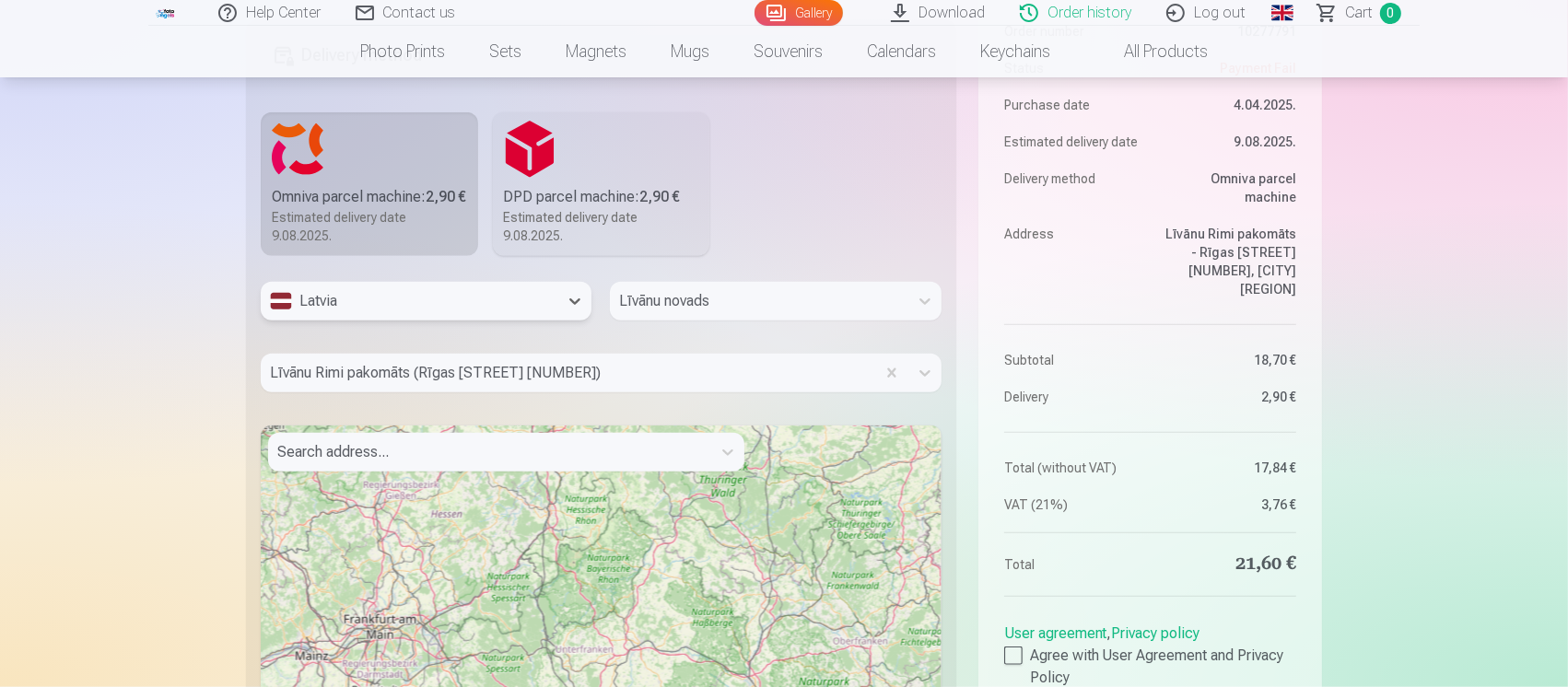 click on "Latvia" at bounding box center [409, 301] 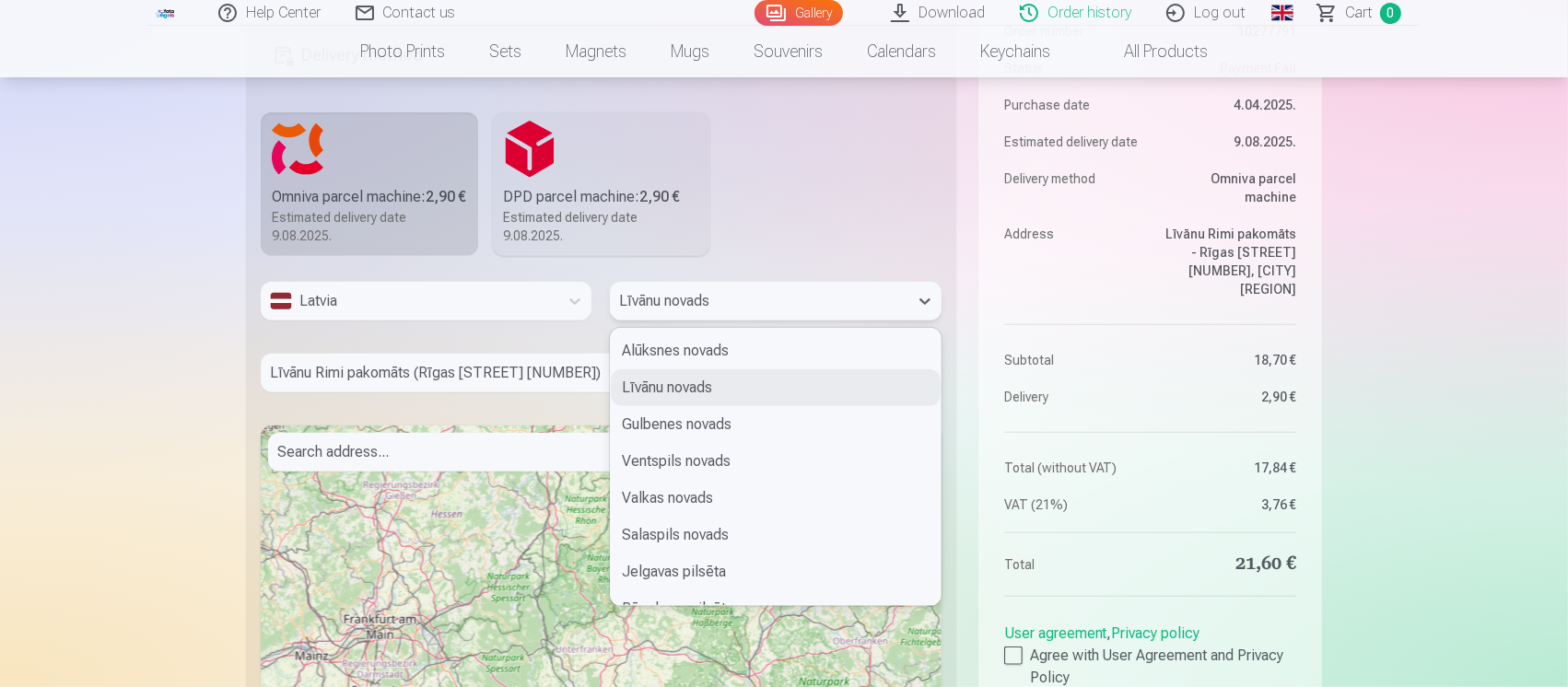 click at bounding box center (758, 301) 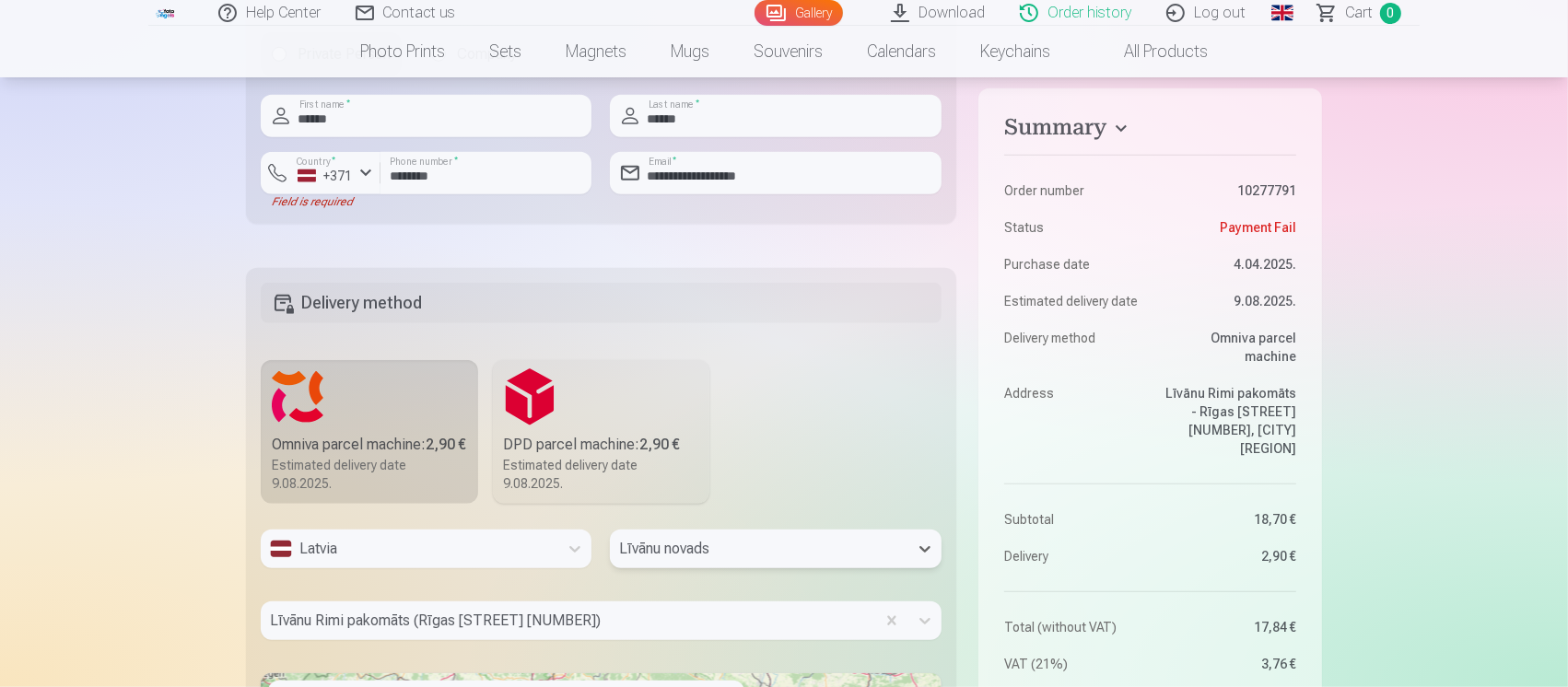 scroll, scrollTop: 1228, scrollLeft: 0, axis: vertical 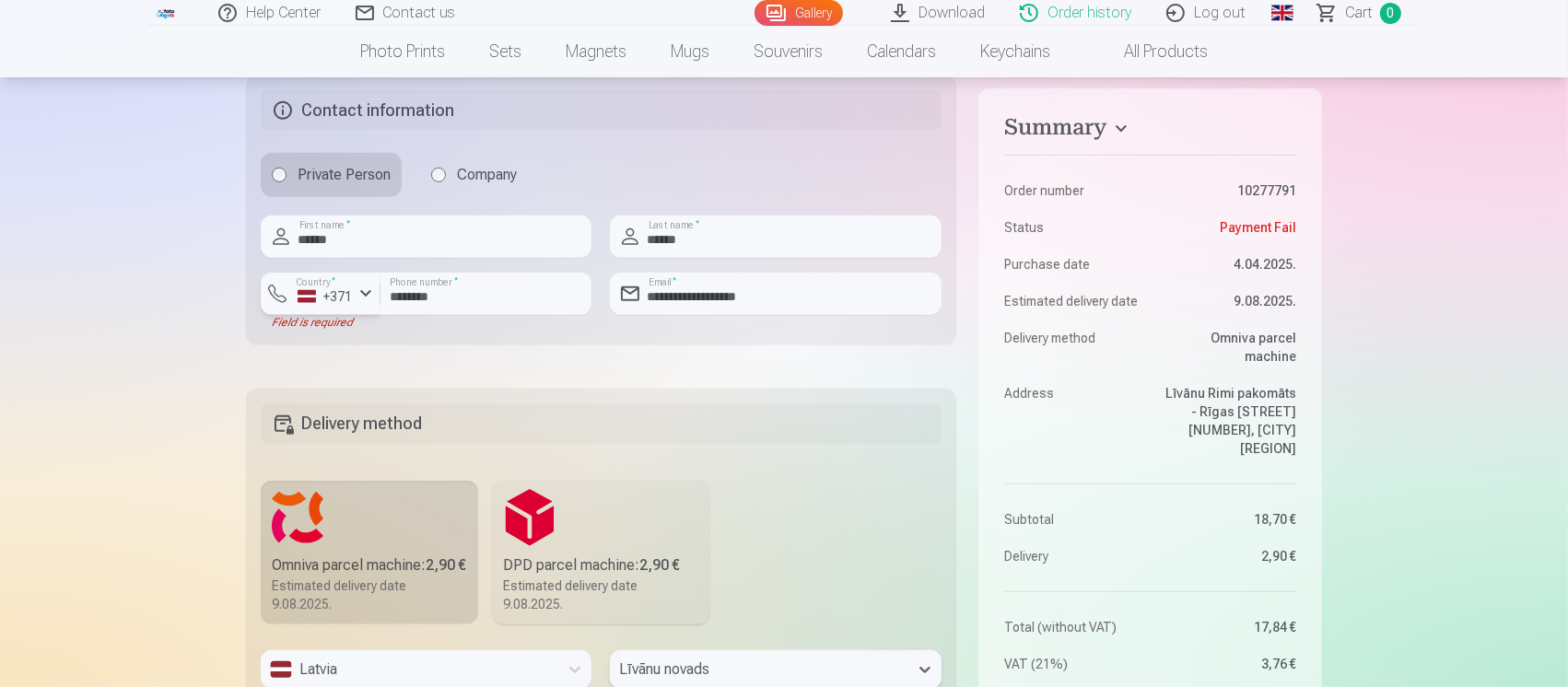 click on "+371" at bounding box center (325, 297) 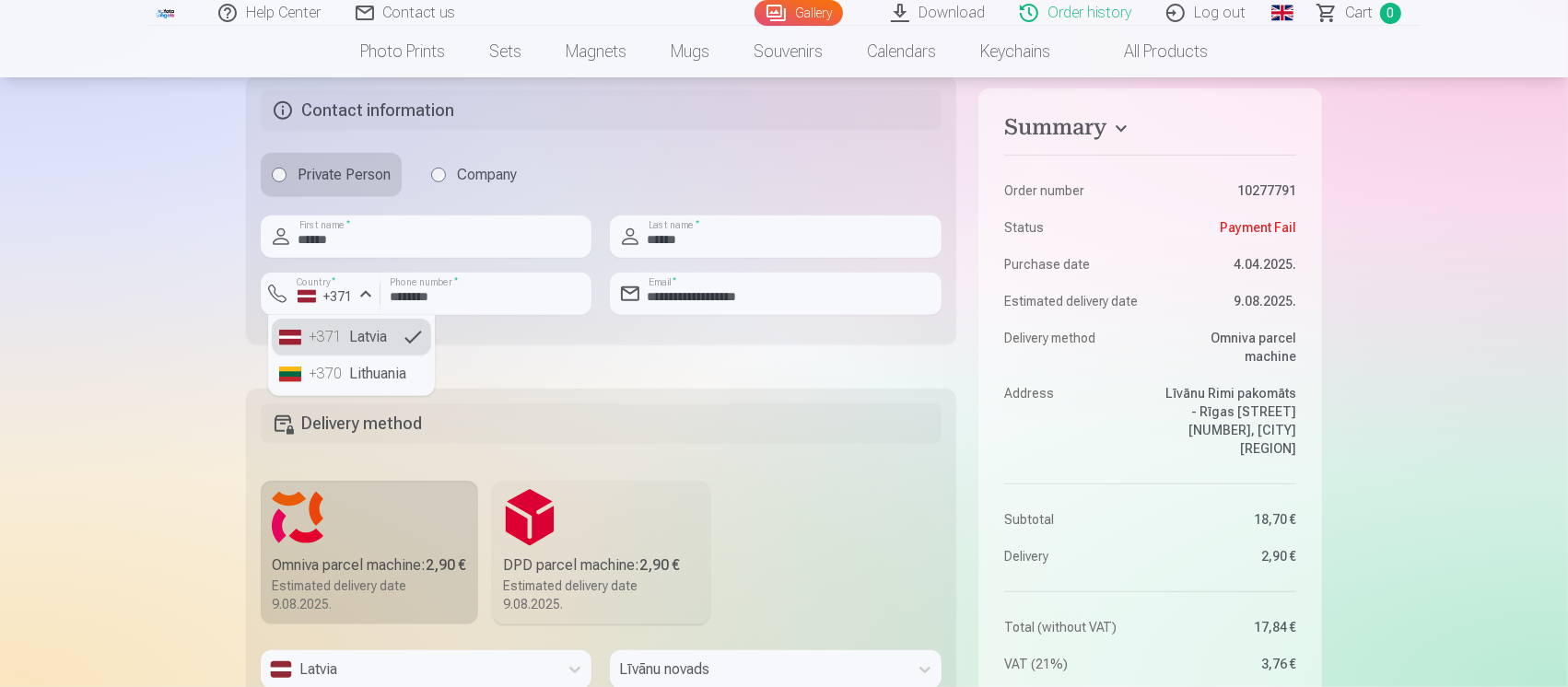 click on "+371 Latvia" at bounding box center (351, 337) 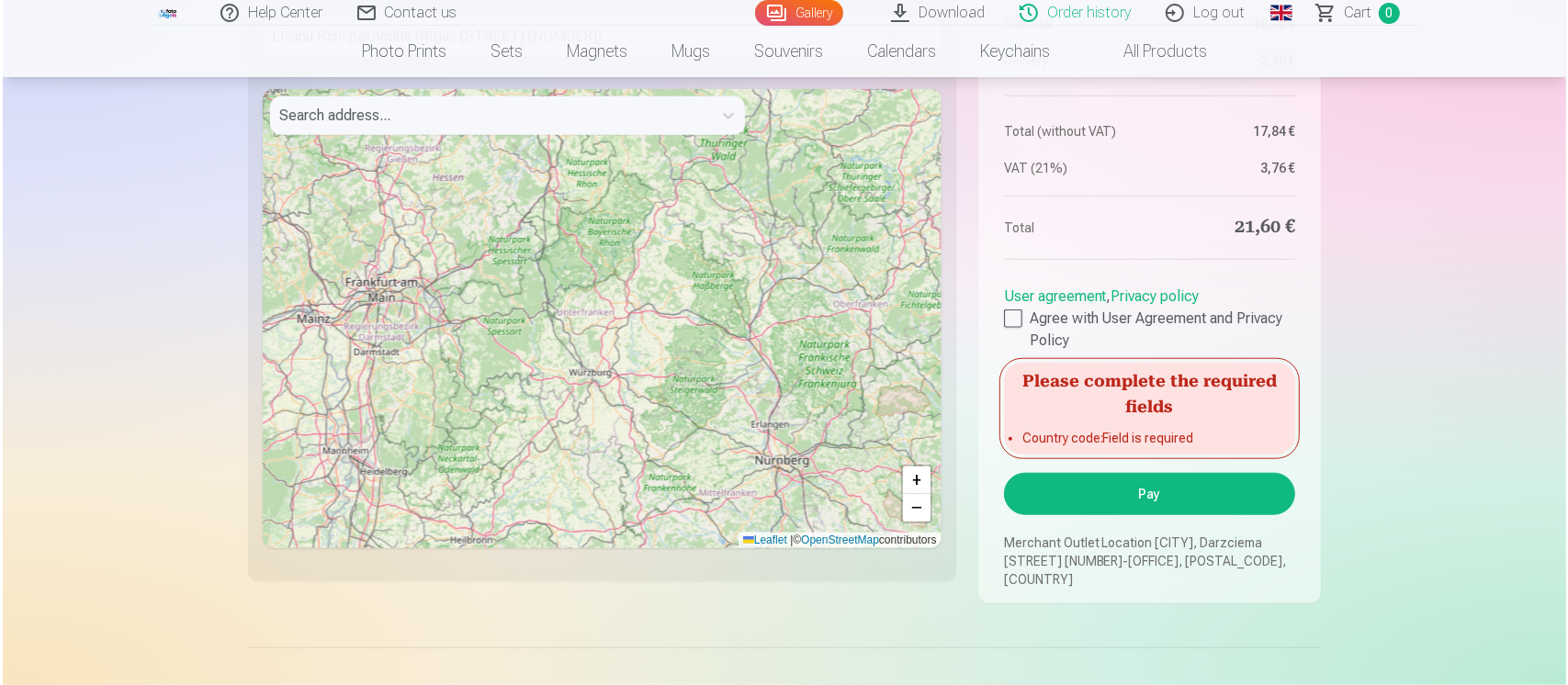 scroll, scrollTop: 1959, scrollLeft: 0, axis: vertical 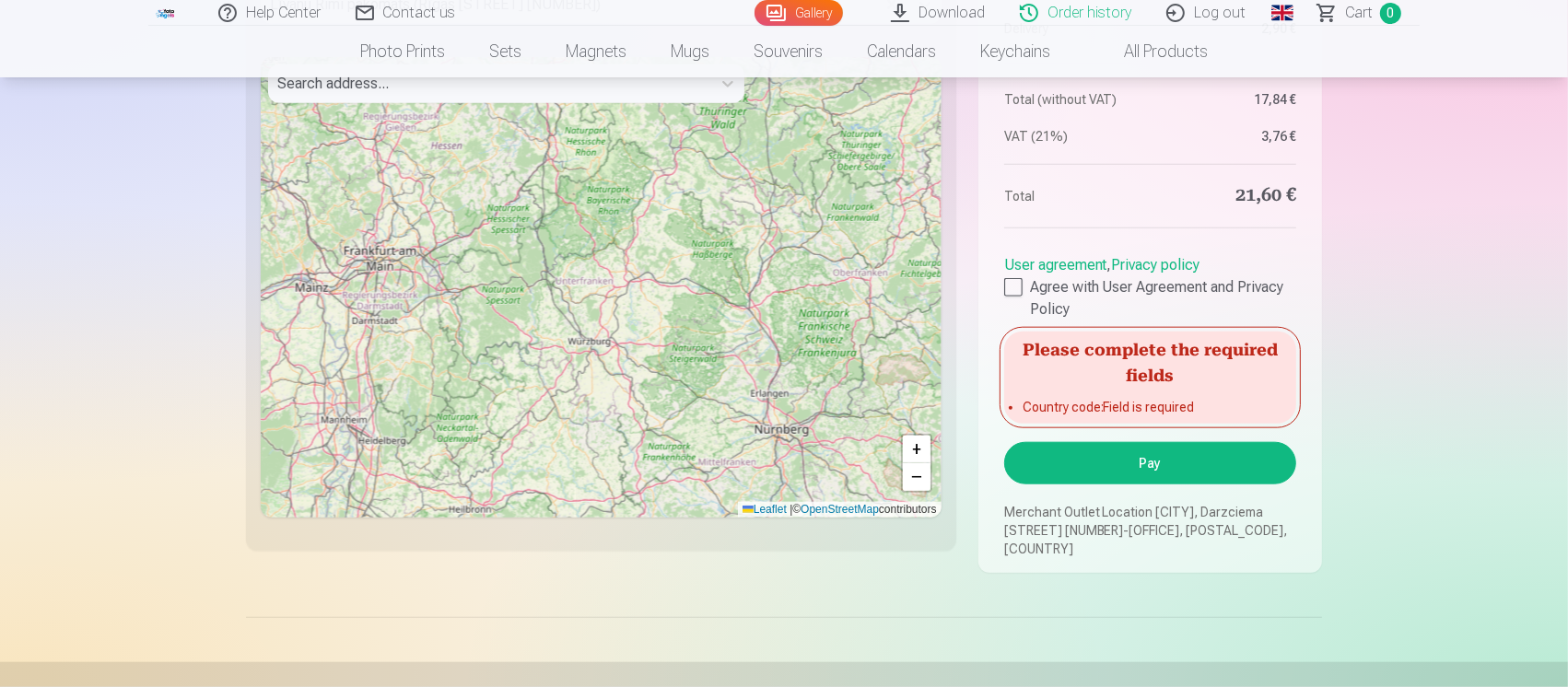 click on "Pay" at bounding box center (1150, 463) 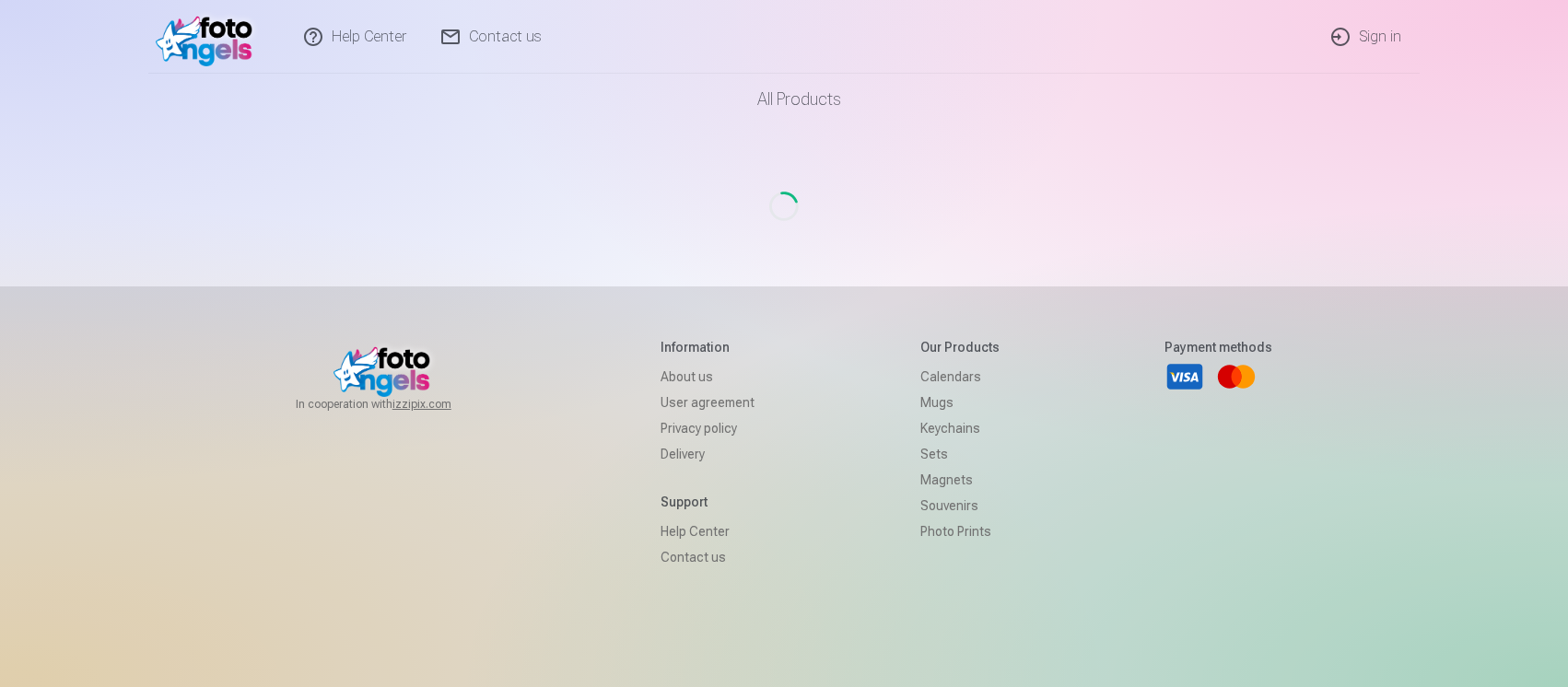 scroll, scrollTop: 0, scrollLeft: 0, axis: both 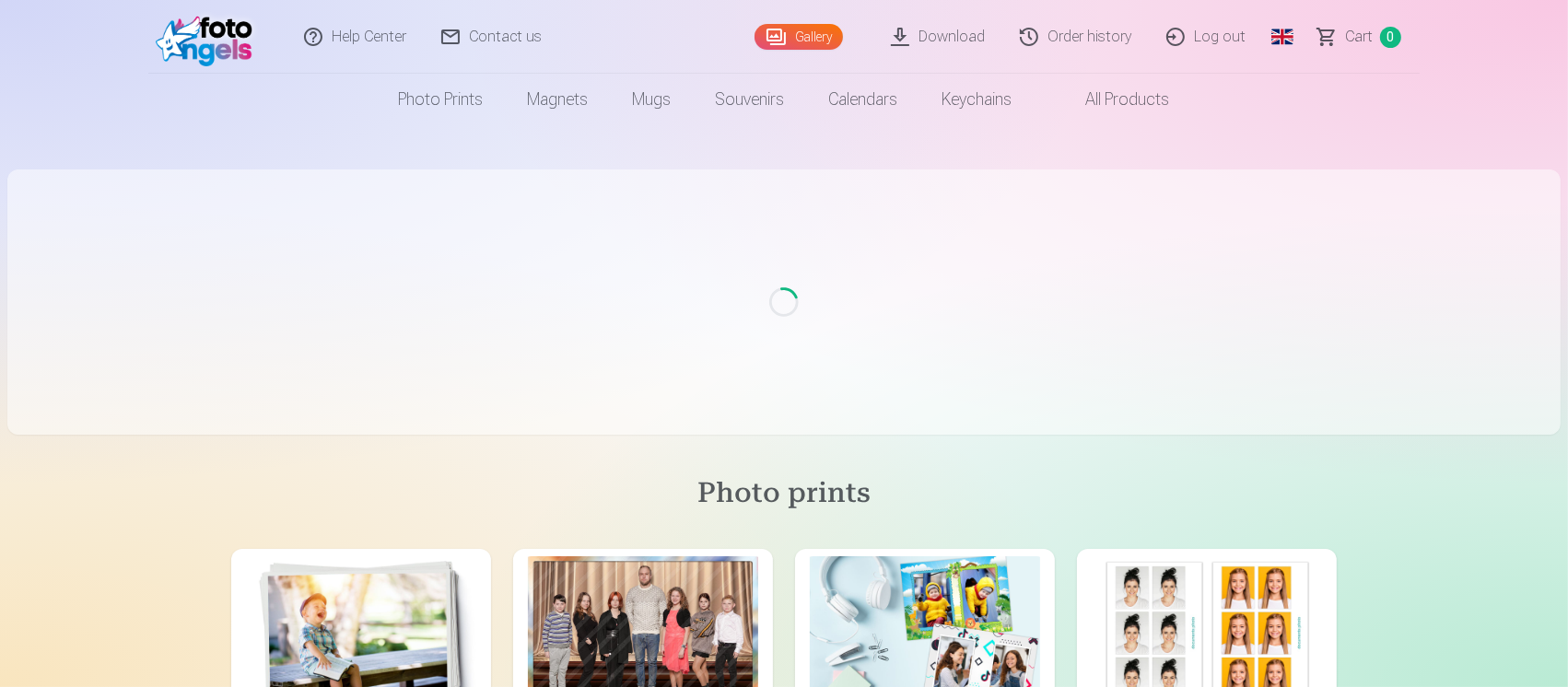 click on "Order history" at bounding box center [1076, 37] 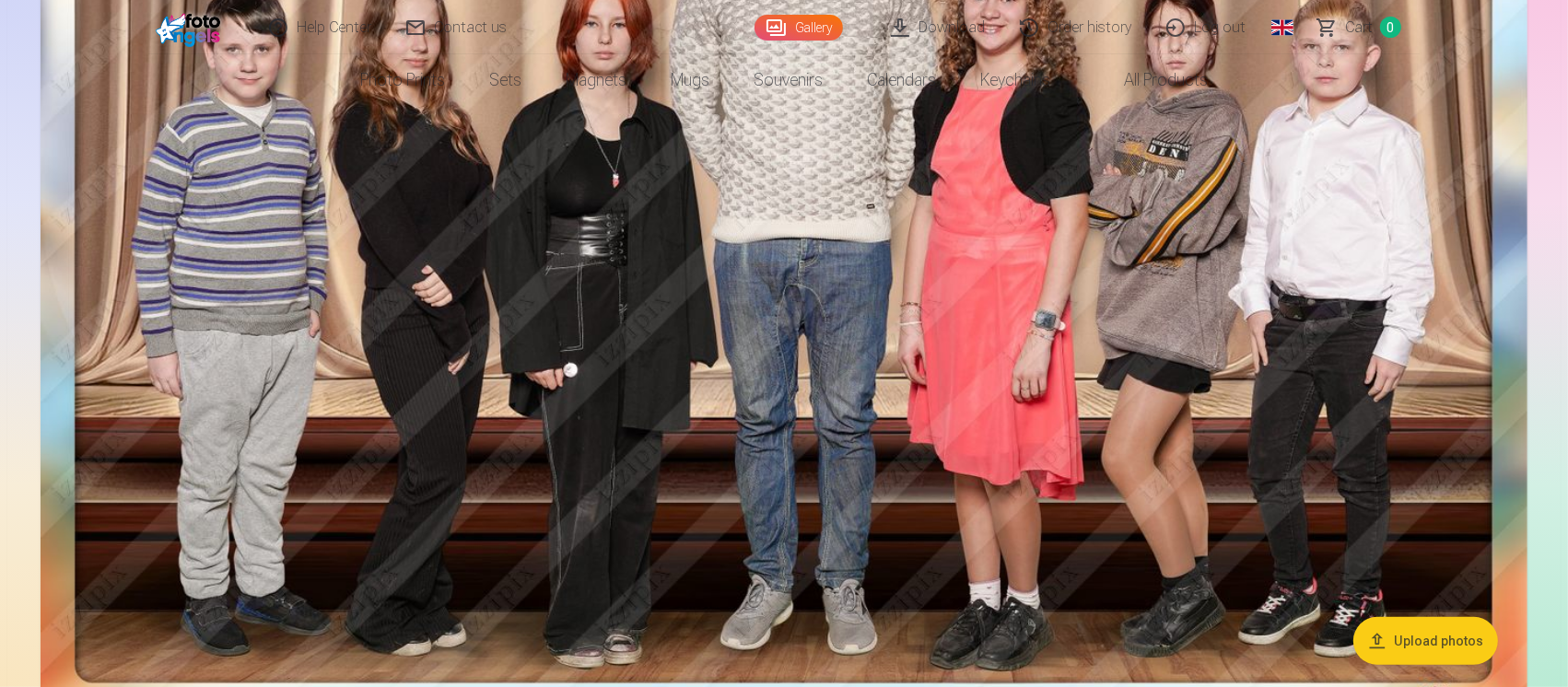 scroll, scrollTop: 0, scrollLeft: 0, axis: both 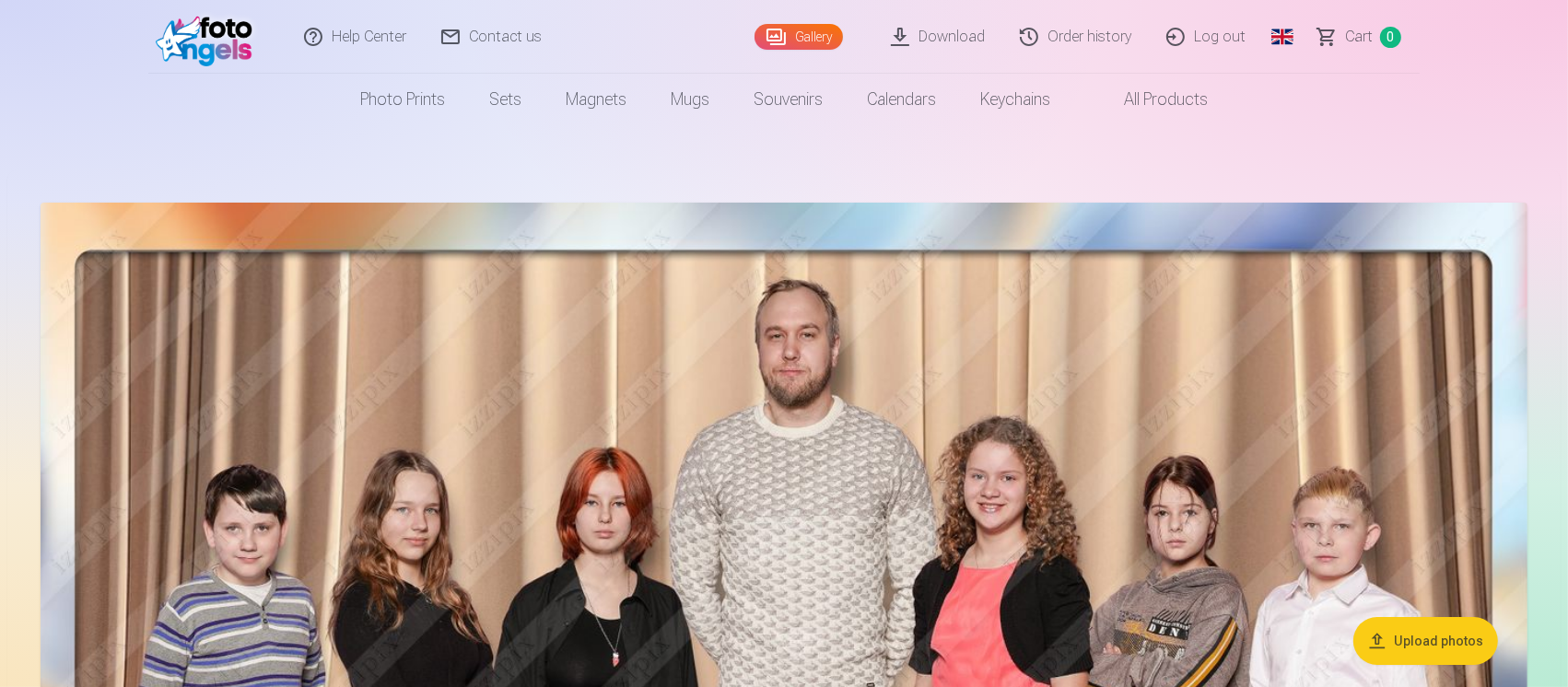 click on "Order history" at bounding box center [1076, 37] 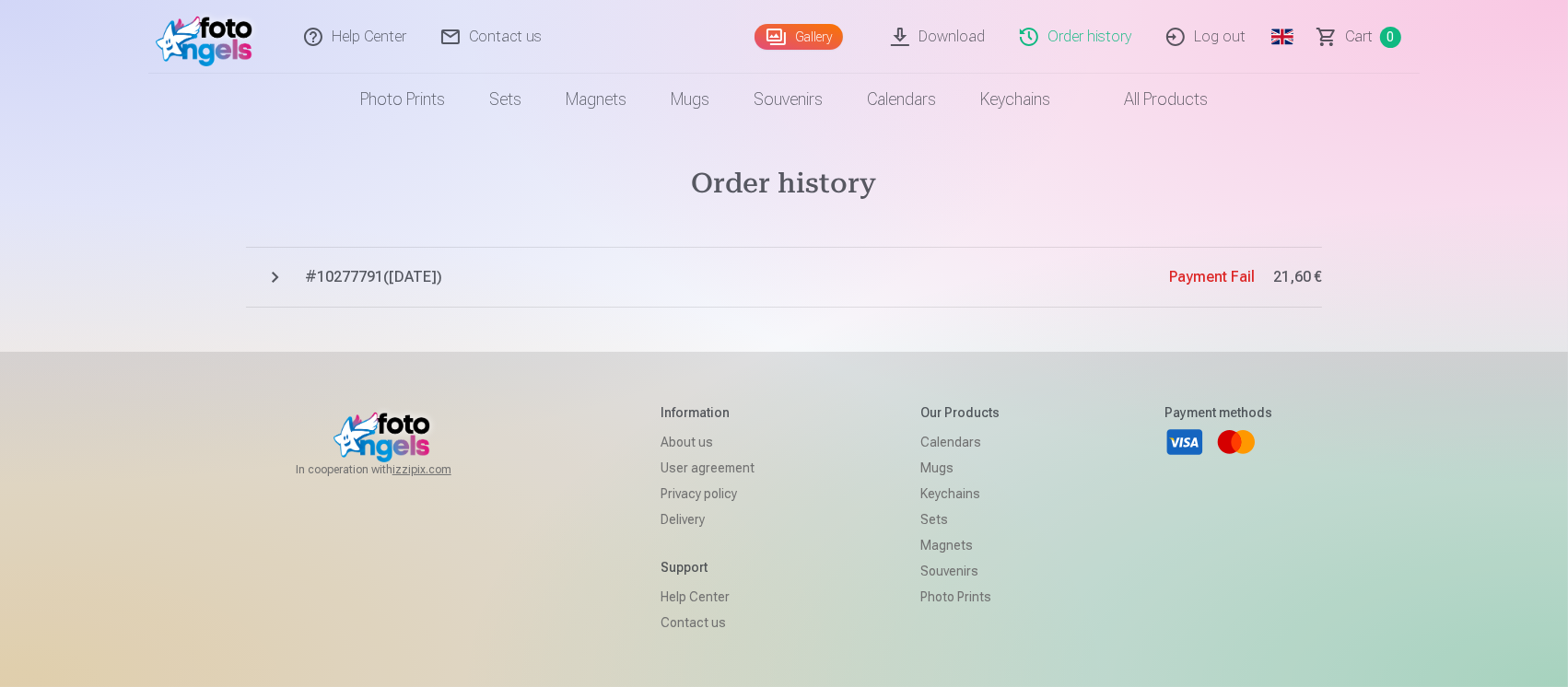 click on "# 10277791  ( 4.04.2025 )" at bounding box center [737, 277] 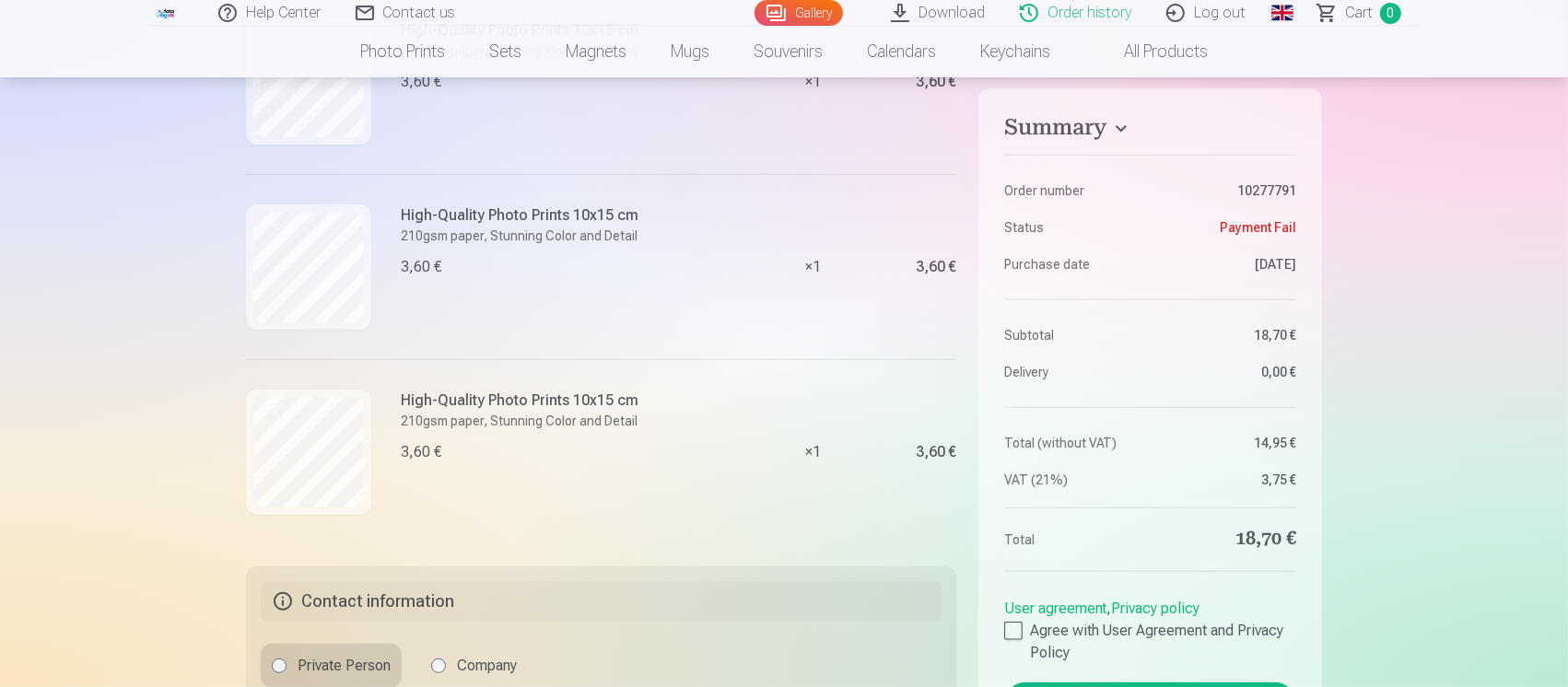 scroll, scrollTop: 245, scrollLeft: 0, axis: vertical 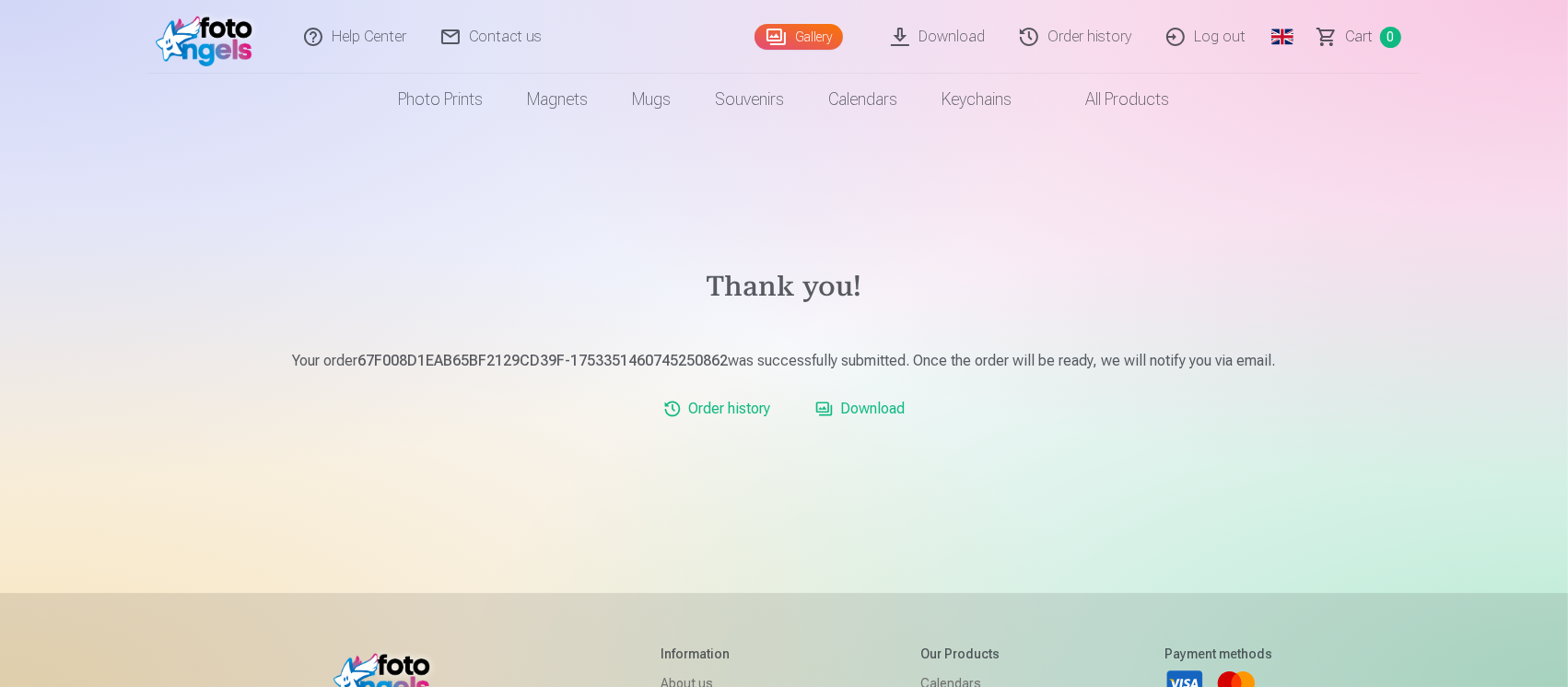 click on "Order history" at bounding box center [1076, 37] 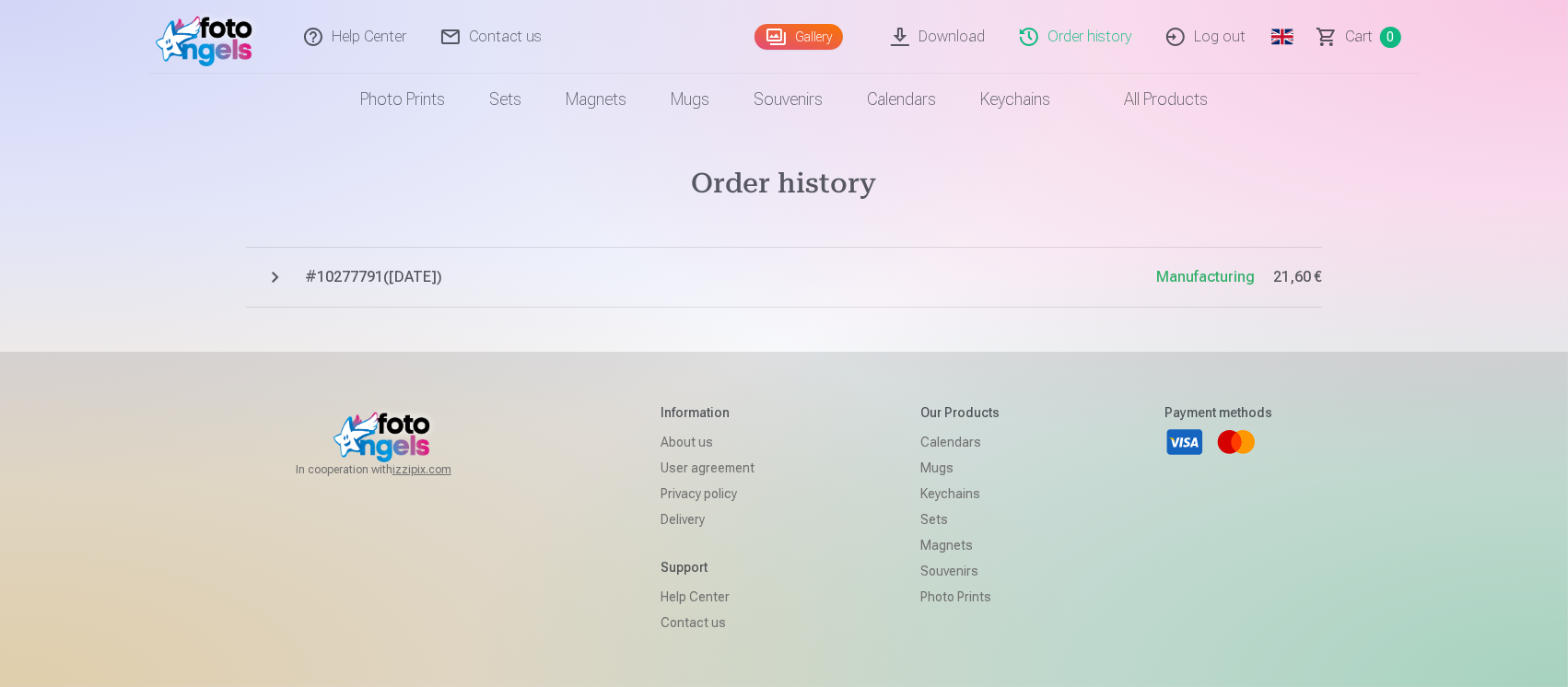 click on "Manufacturing" at bounding box center (1205, 276) 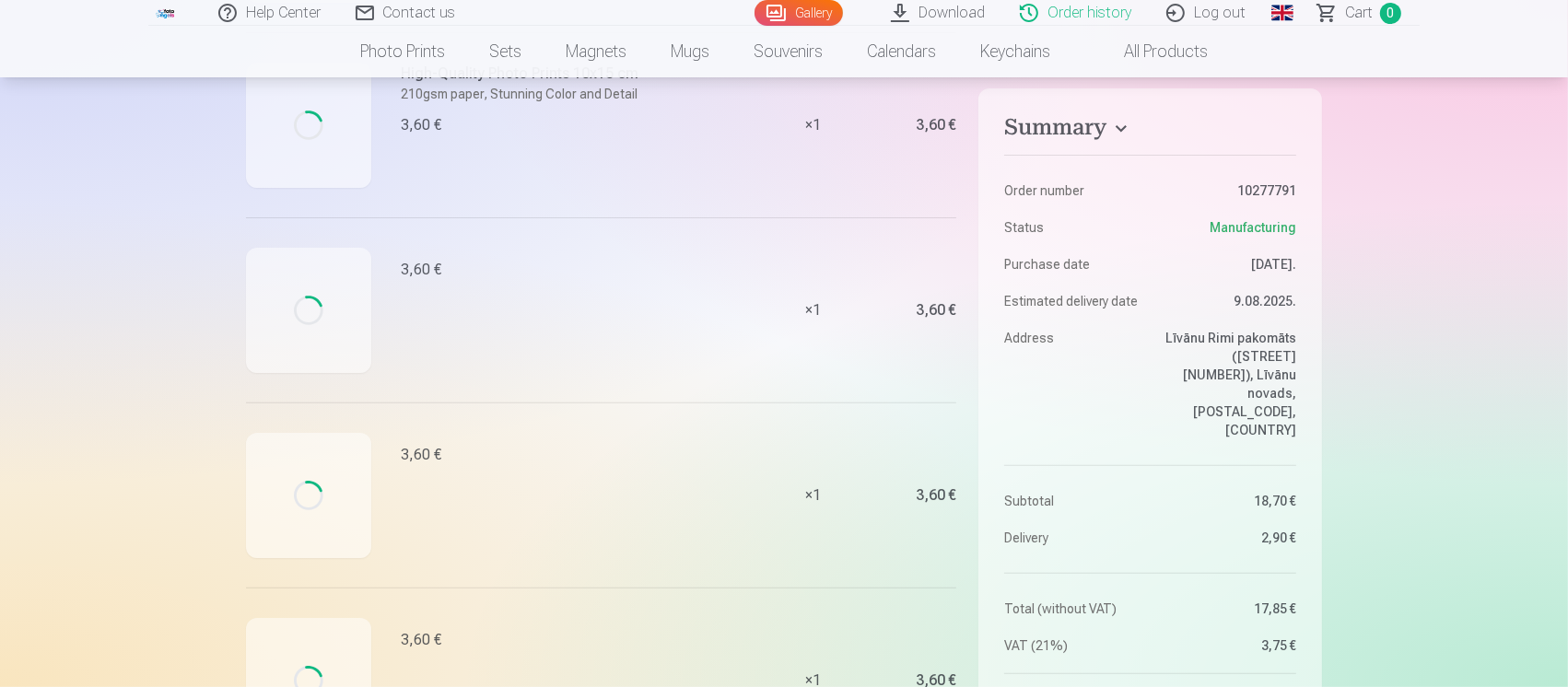 scroll, scrollTop: 613, scrollLeft: 0, axis: vertical 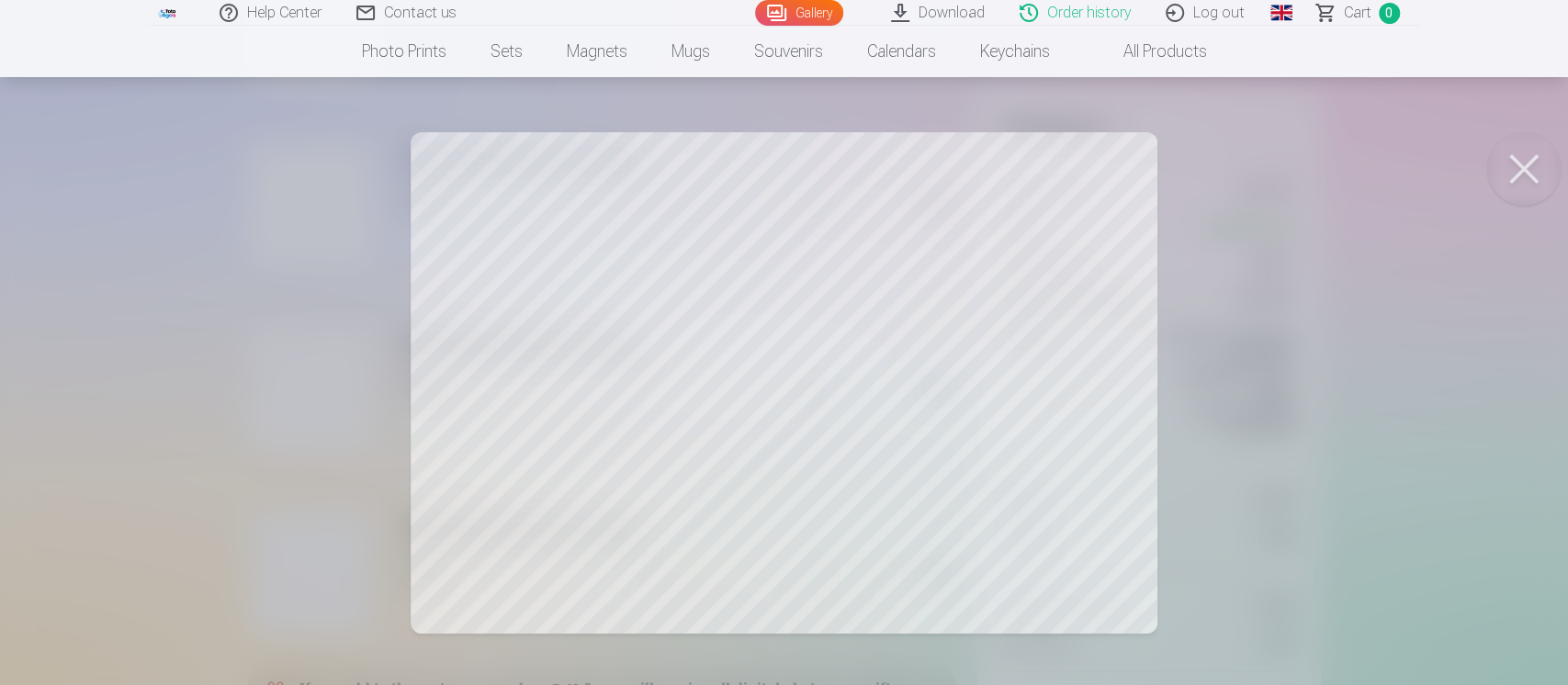 click at bounding box center [784, 342] 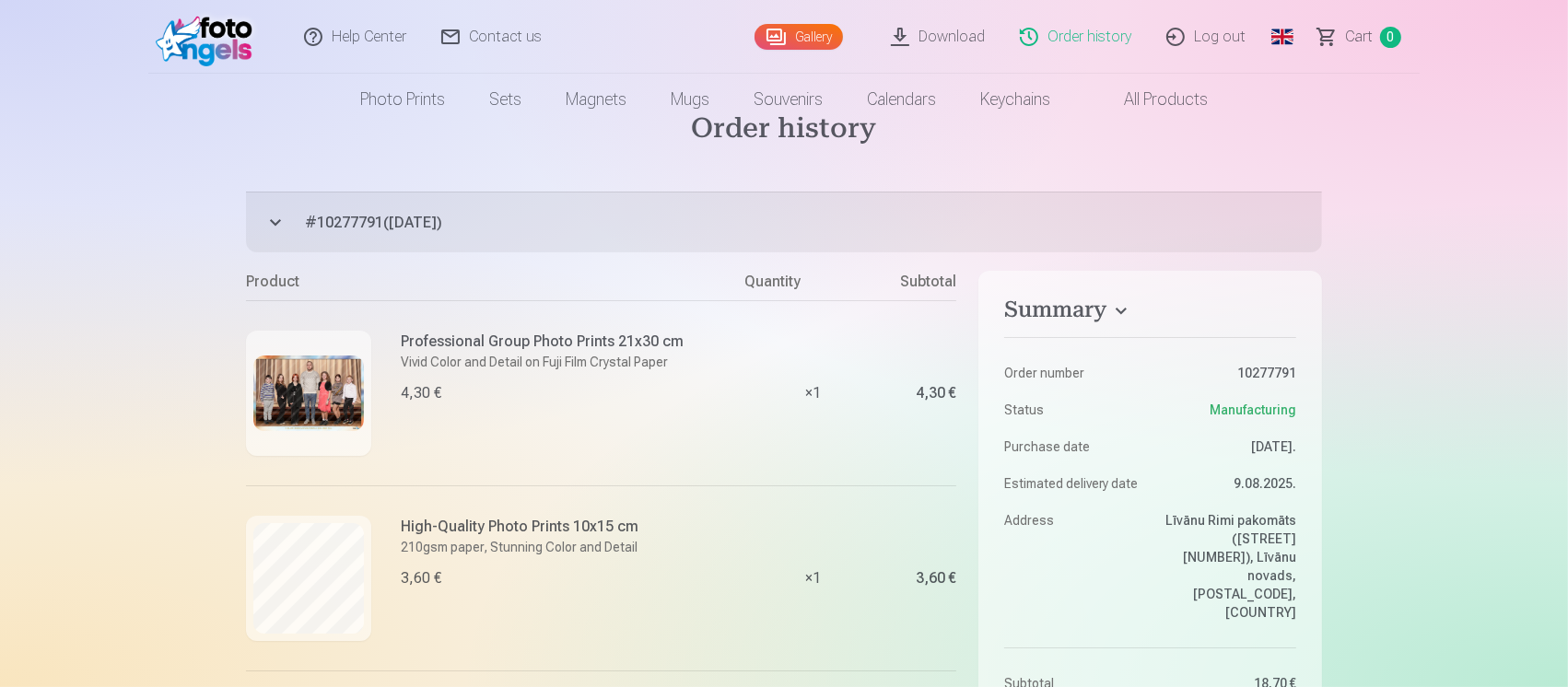 scroll, scrollTop: 0, scrollLeft: 0, axis: both 